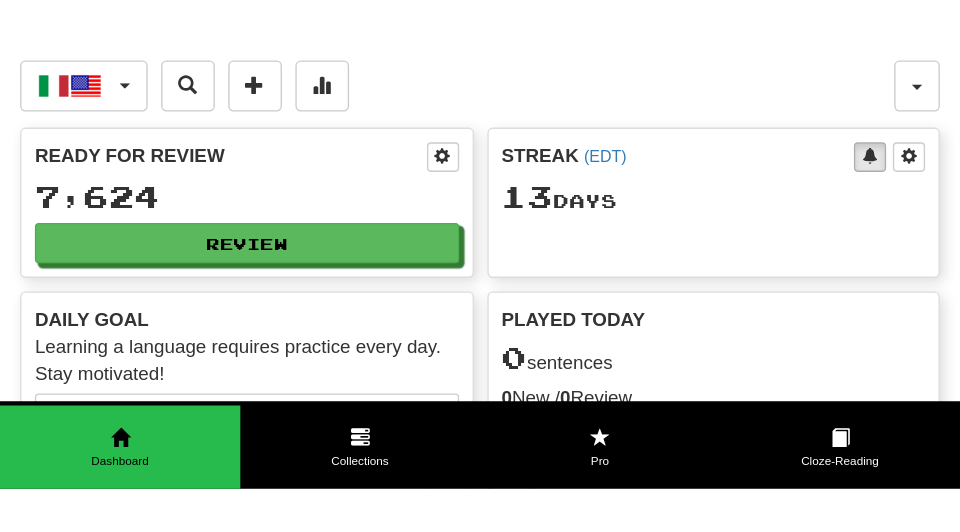 scroll, scrollTop: 0, scrollLeft: 0, axis: both 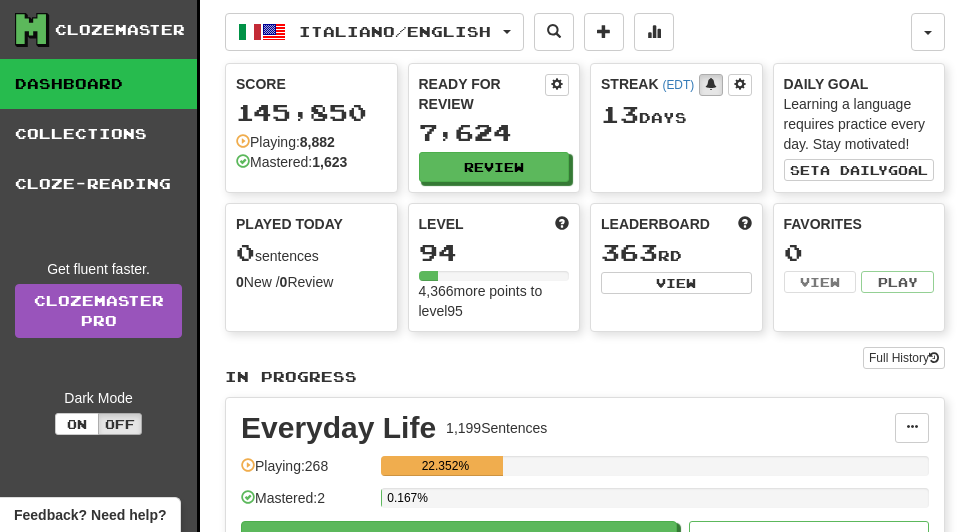 click on "Clozemaster" at bounding box center (106, 30) 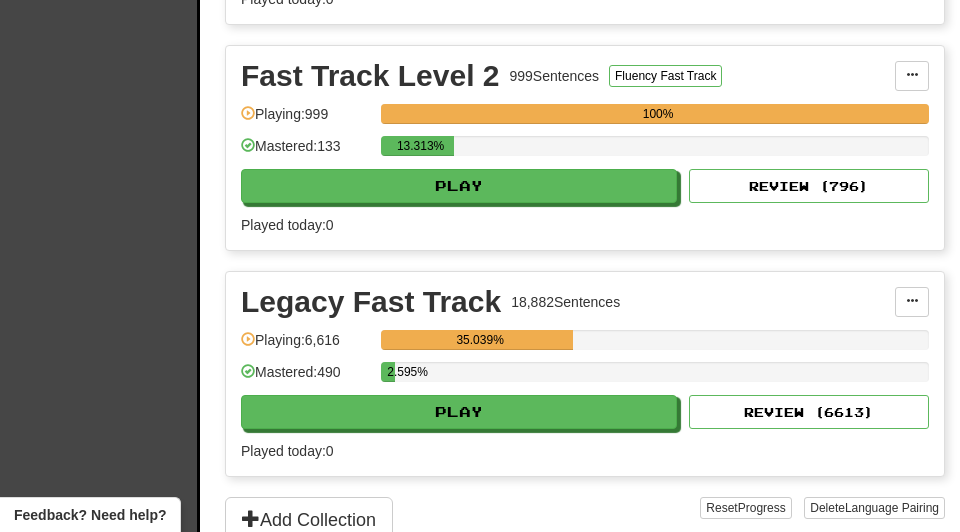 scroll, scrollTop: 816, scrollLeft: 0, axis: vertical 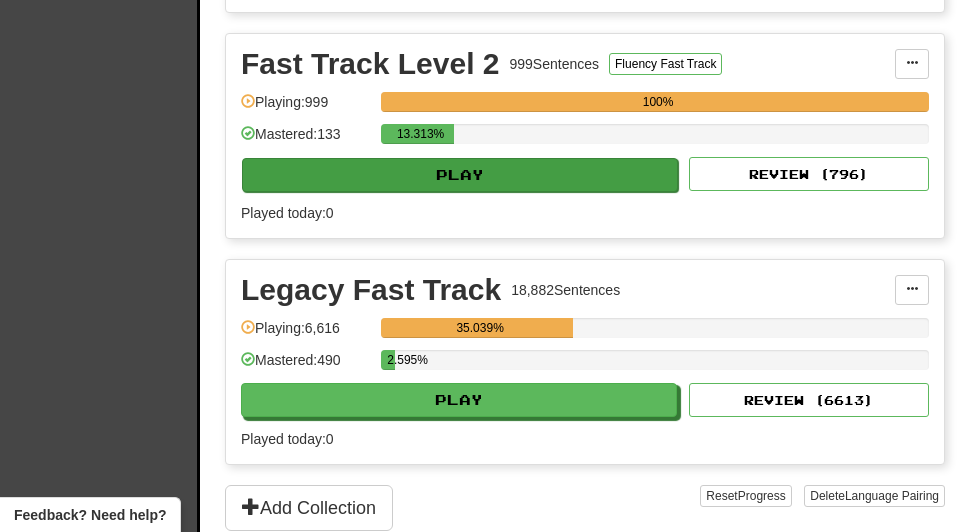 click on "Play" at bounding box center [460, 175] 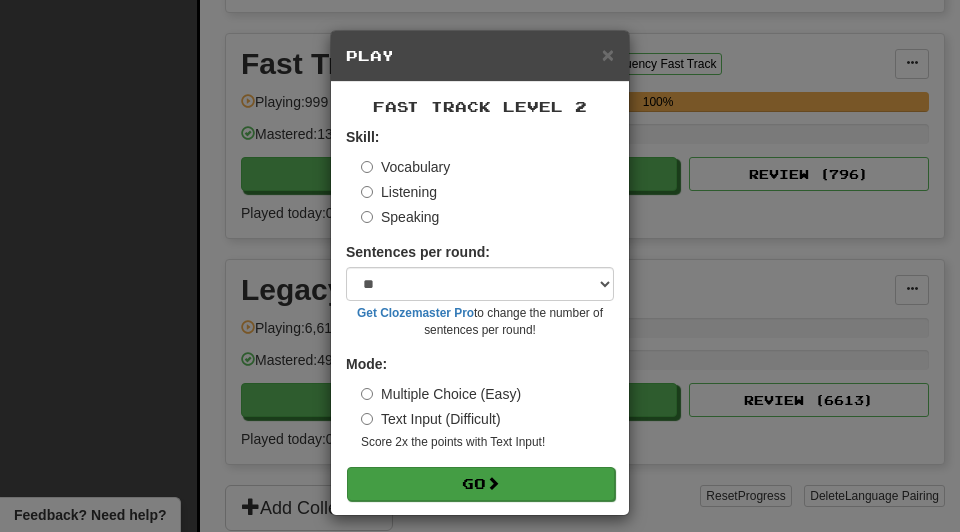 click on "Go" at bounding box center [481, 484] 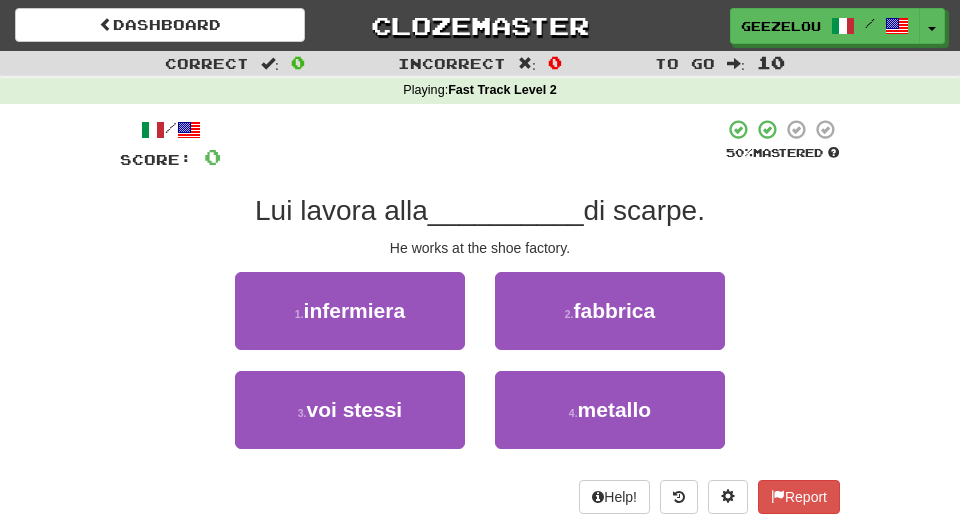 scroll, scrollTop: 0, scrollLeft: 0, axis: both 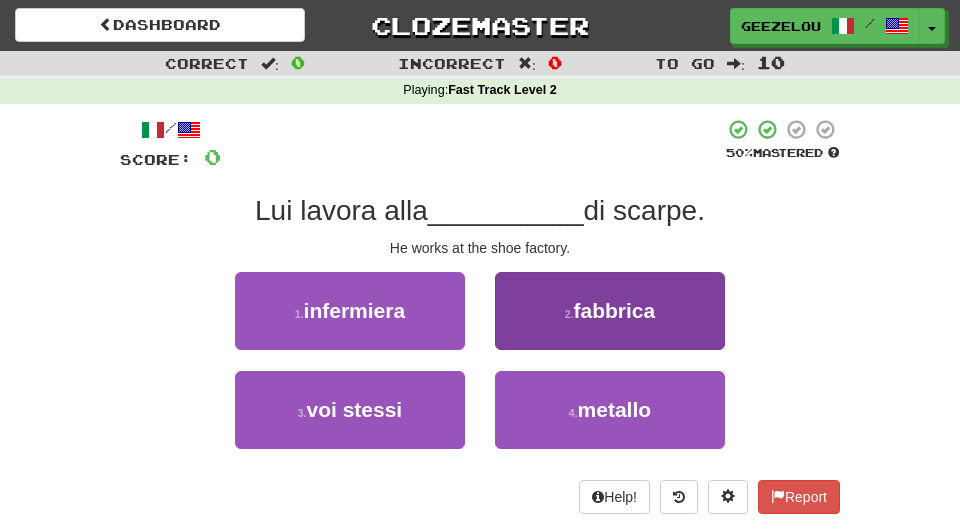click on "fabbrica" at bounding box center (614, 310) 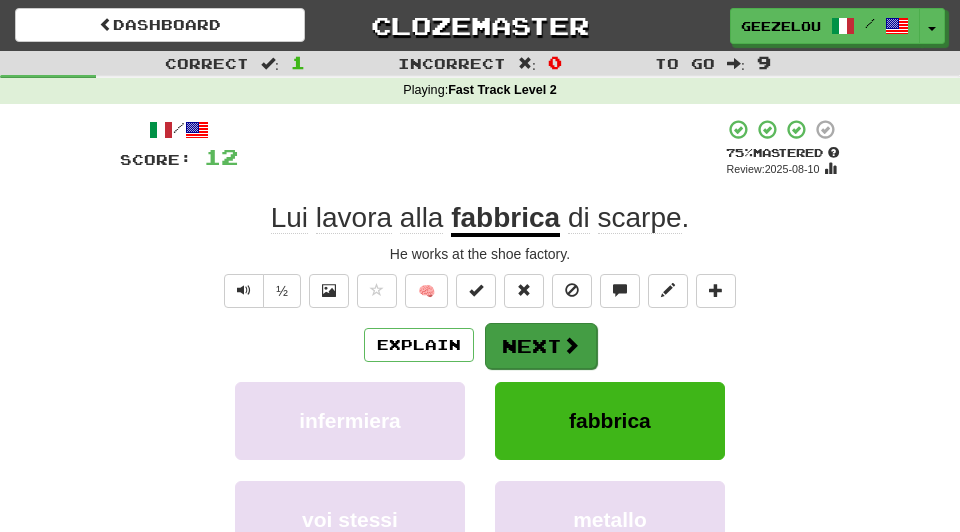 click on "Next" at bounding box center [541, 346] 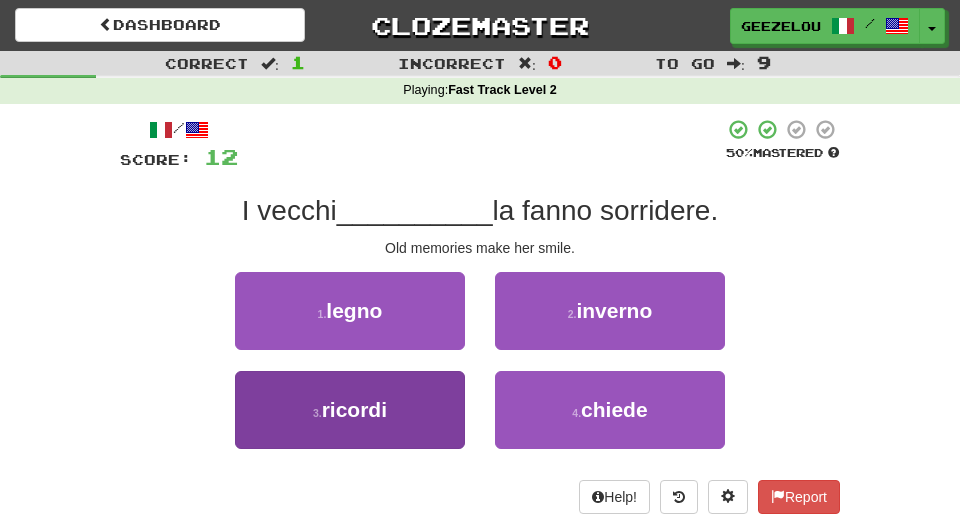 click on "ricordi" at bounding box center (354, 409) 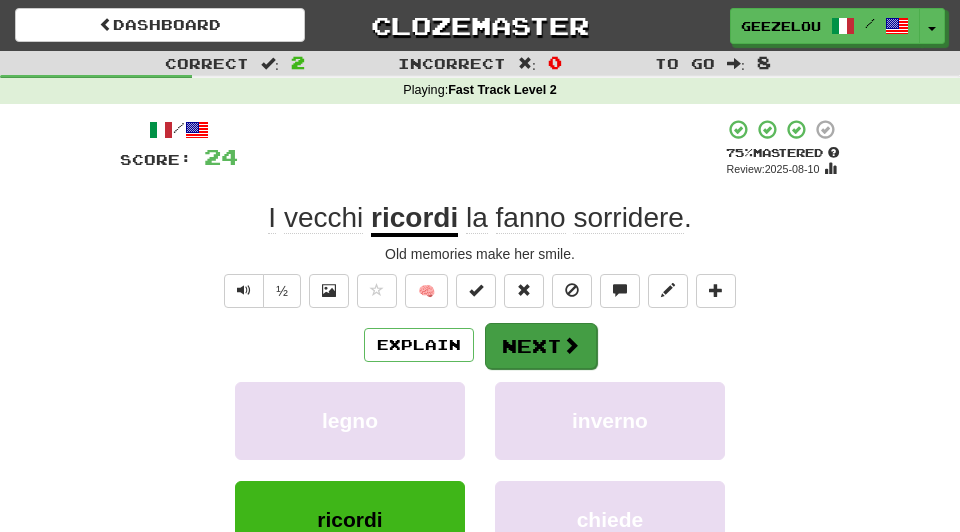 click on "Next" at bounding box center [541, 346] 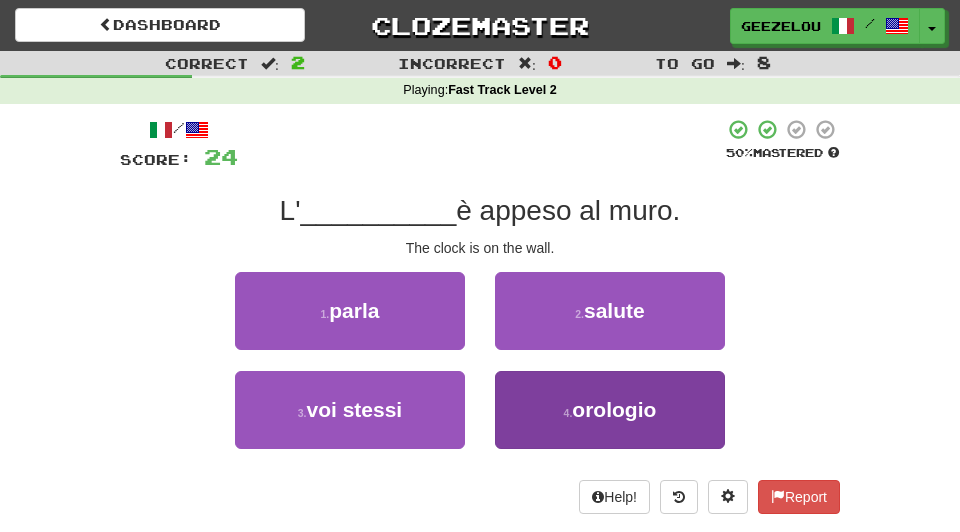 click on "orologio" at bounding box center [614, 409] 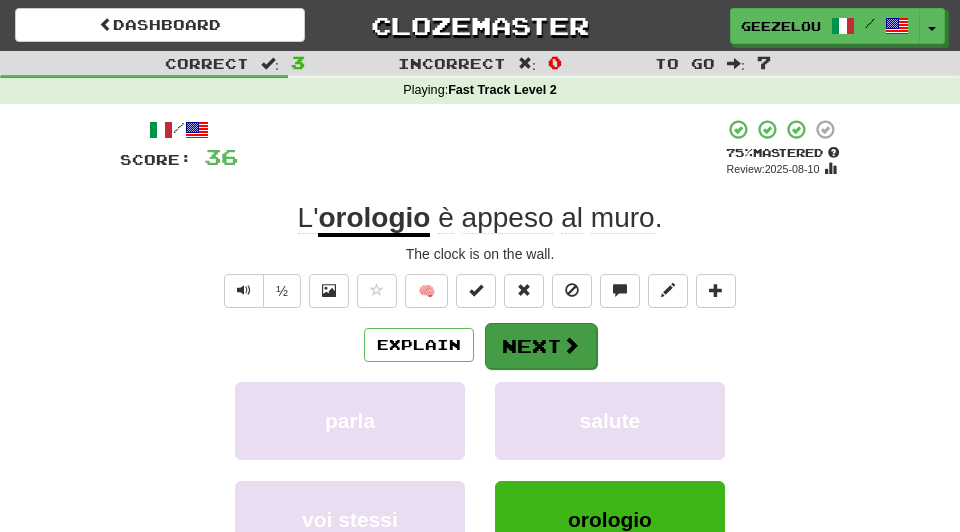 click on "Next" at bounding box center (541, 346) 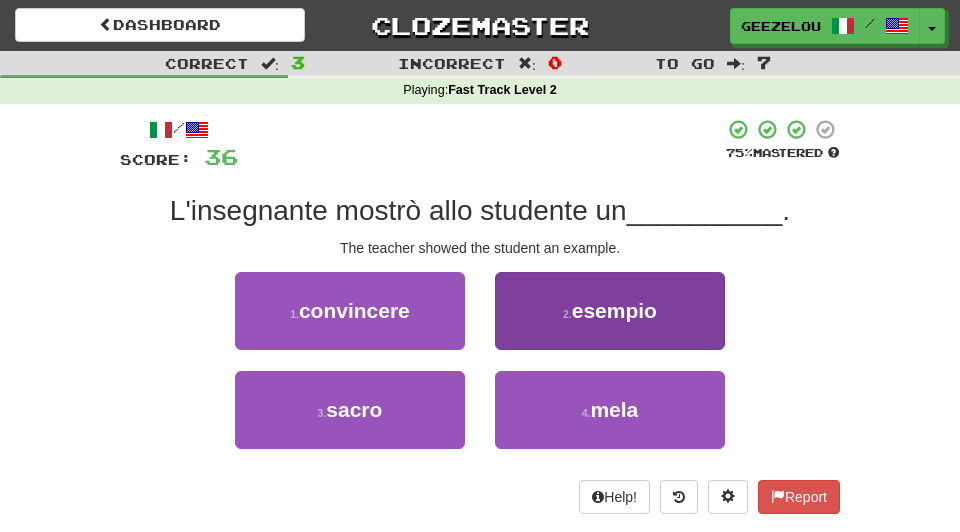 click on "2 .  esempio" at bounding box center [610, 311] 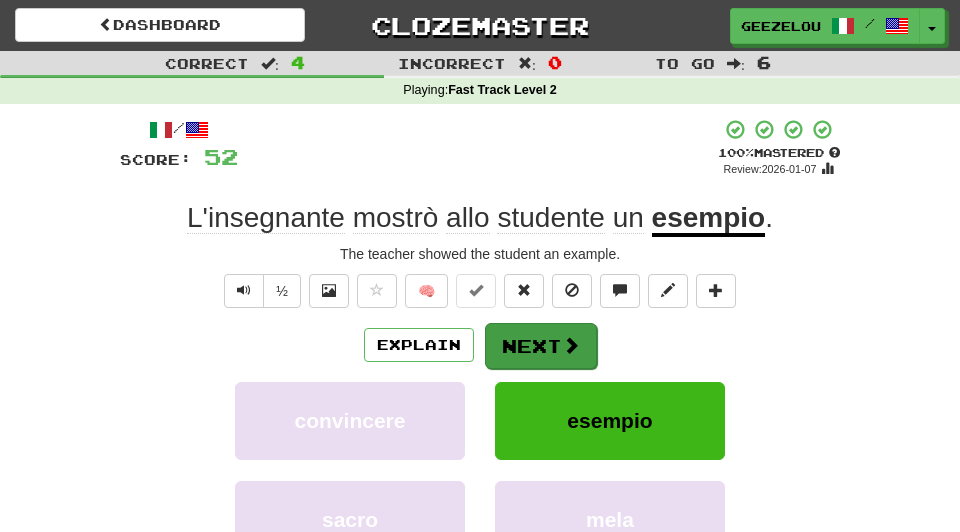 click on "Next" at bounding box center (541, 346) 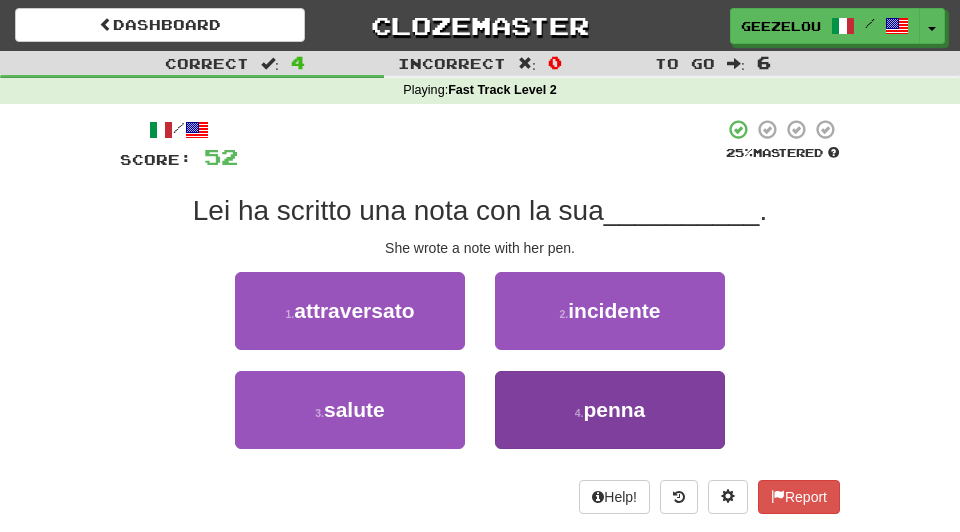 click on "penna" at bounding box center (614, 409) 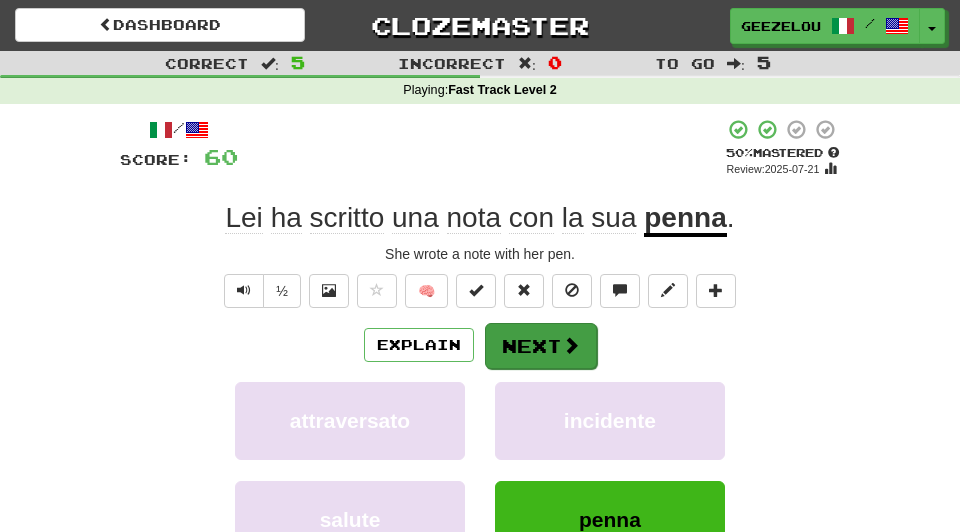 click on "Next" at bounding box center [541, 346] 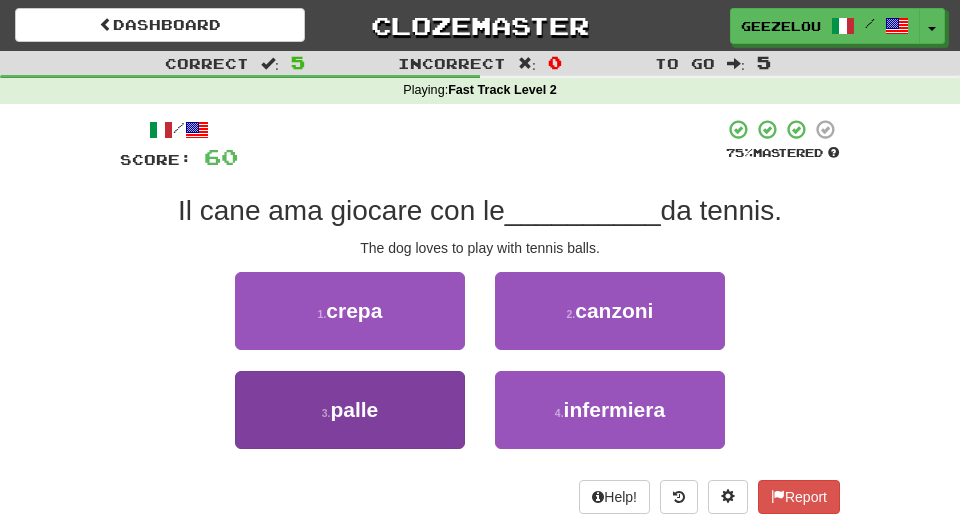 click on "palle" at bounding box center [354, 409] 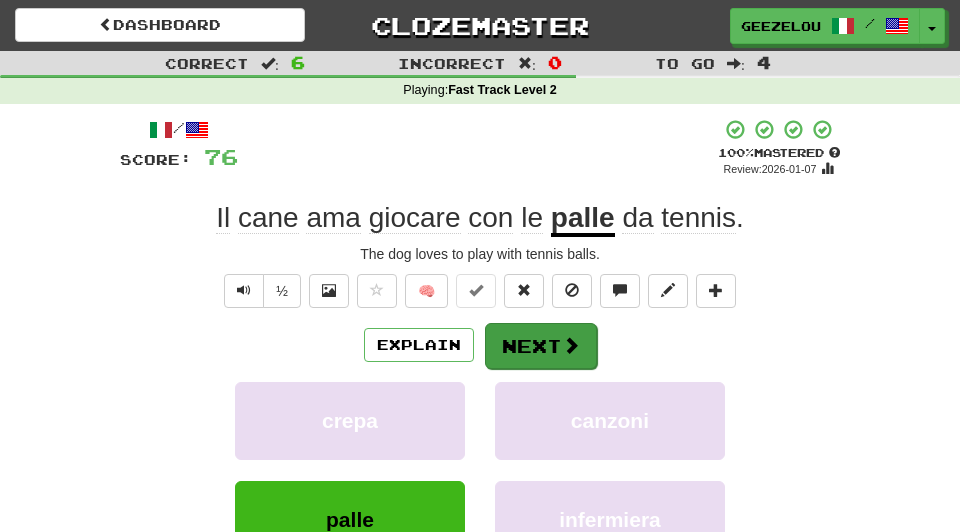 click on "Next" at bounding box center [541, 346] 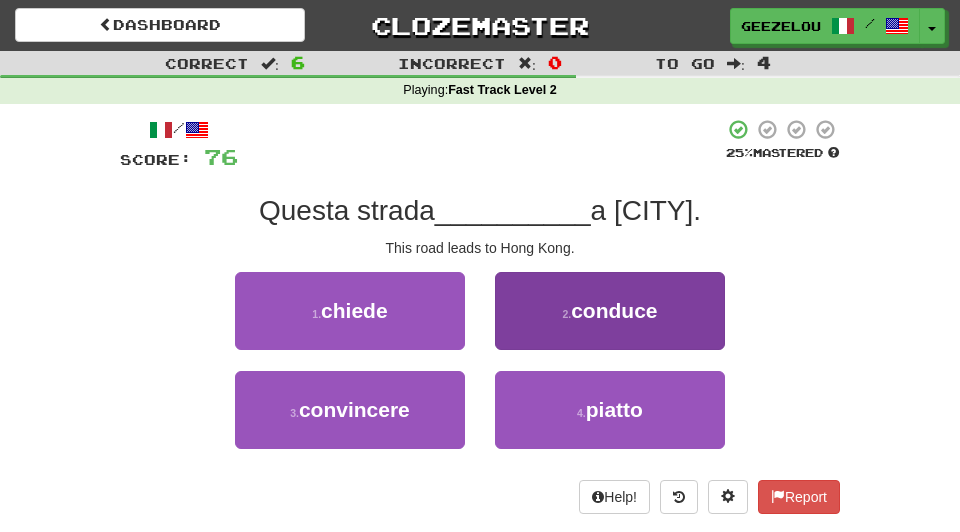 click on "2 .  conduce" at bounding box center (610, 311) 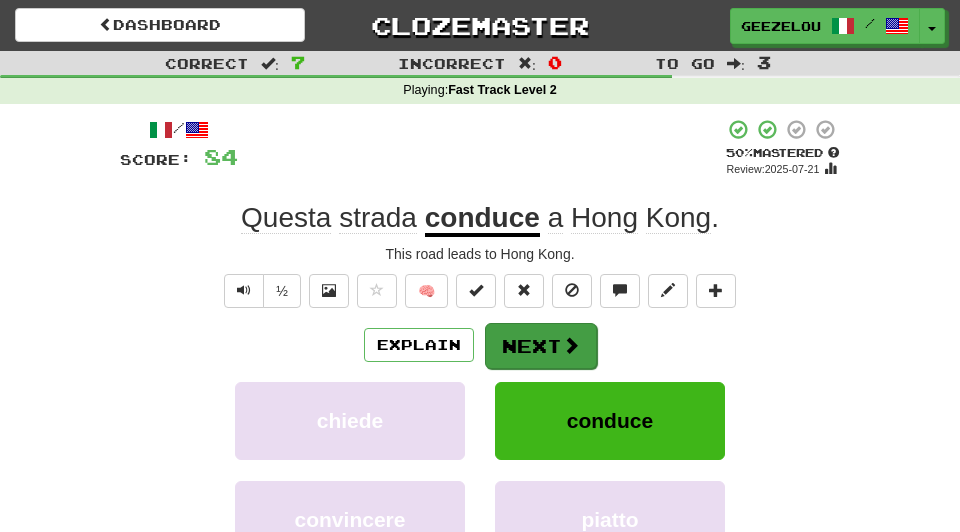 click on "Next" at bounding box center [541, 346] 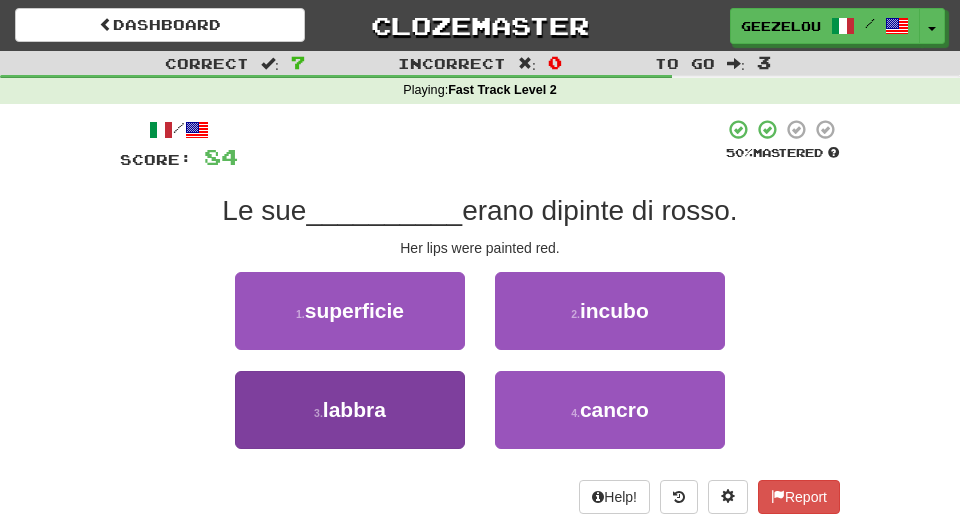 click on "labbra" at bounding box center (354, 409) 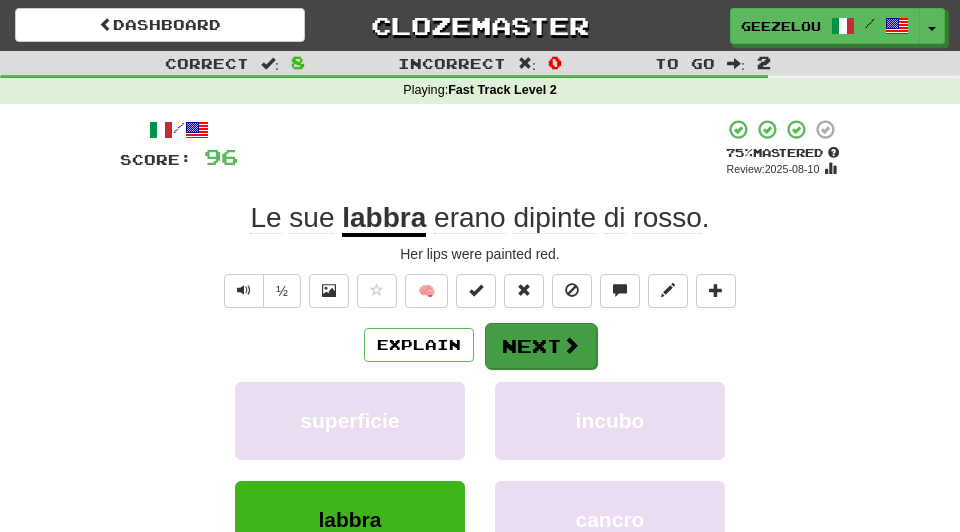 click on "Next" at bounding box center [541, 346] 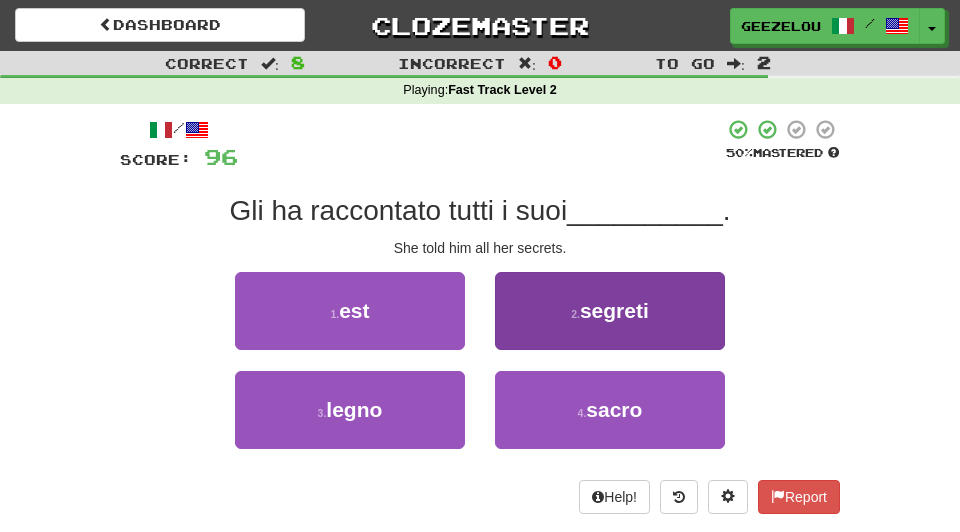 click on "segreti" at bounding box center (614, 310) 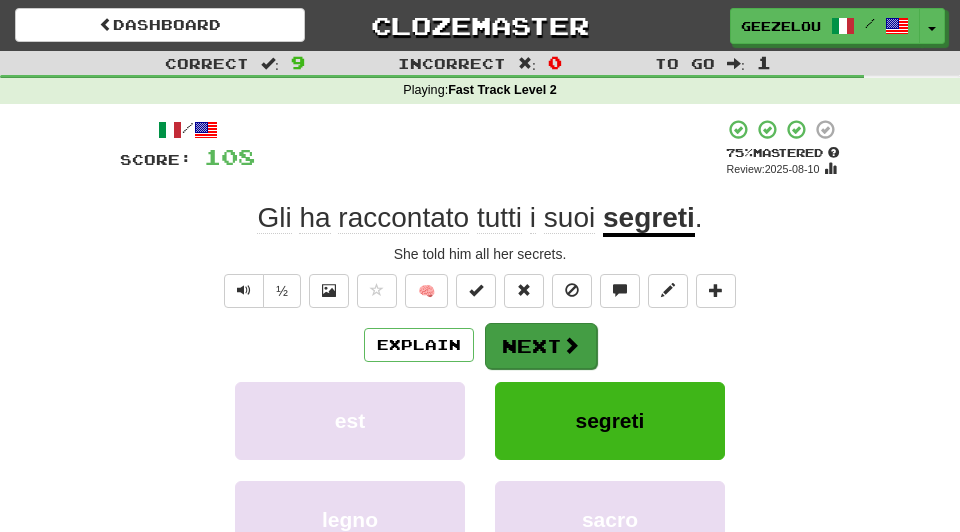 click on "Next" at bounding box center (541, 346) 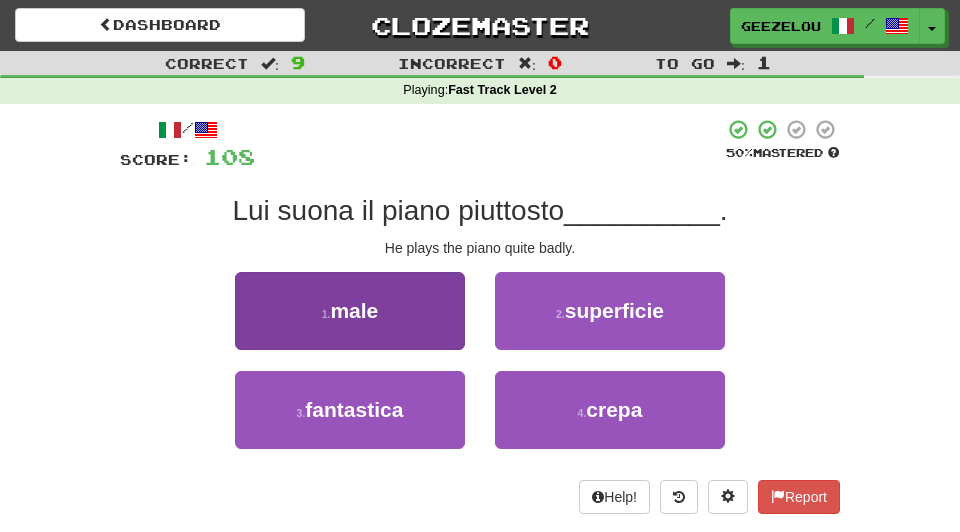 click on "1 .  male" at bounding box center (350, 311) 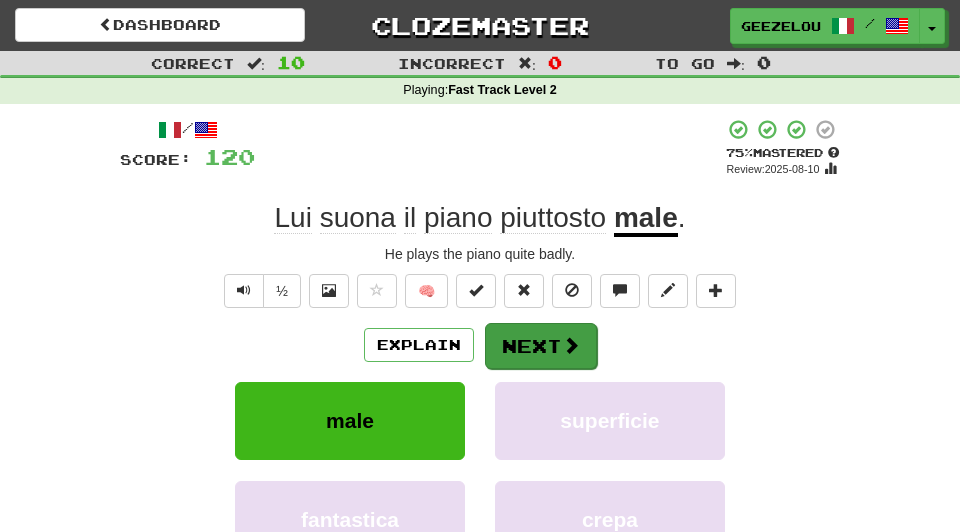 click on "Next" at bounding box center (541, 346) 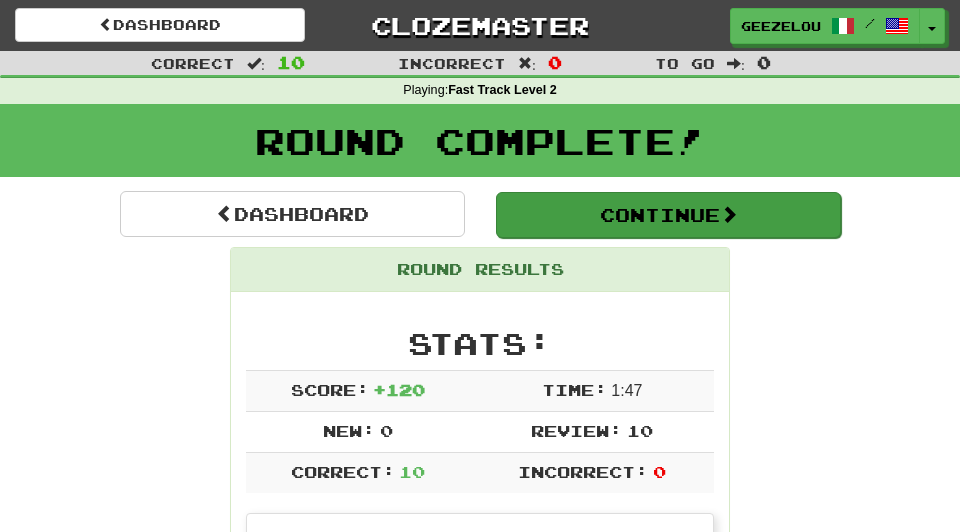 click on "Continue" at bounding box center (668, 215) 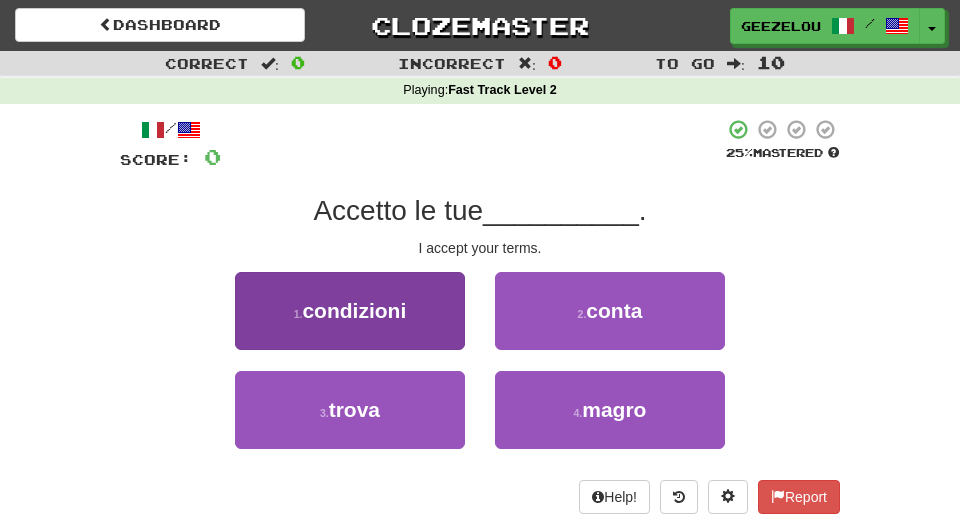 click on "condizioni" at bounding box center (354, 310) 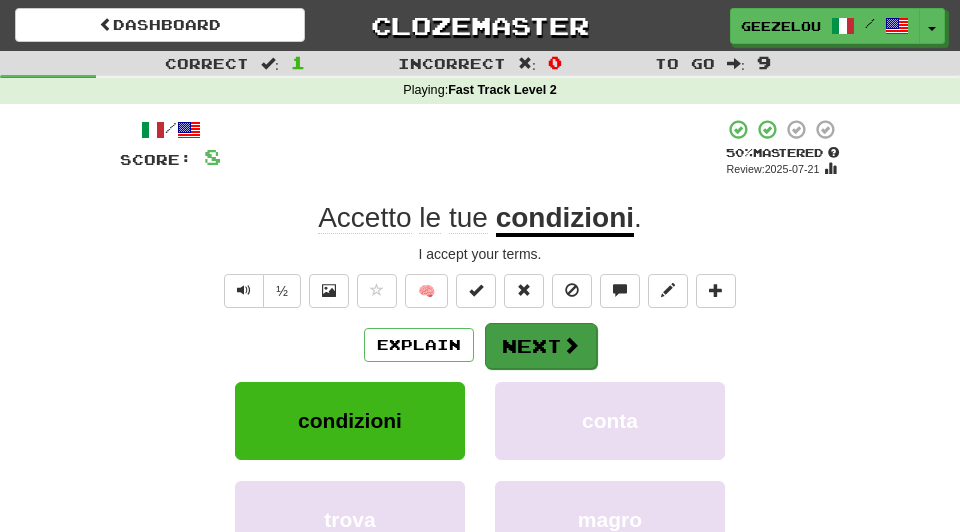 click on "Next" at bounding box center (541, 346) 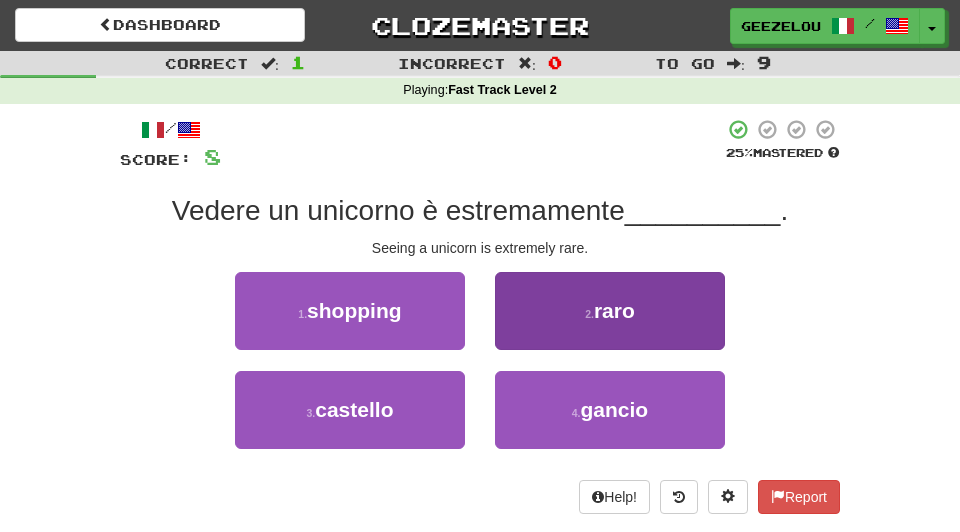 click on "raro" at bounding box center [614, 310] 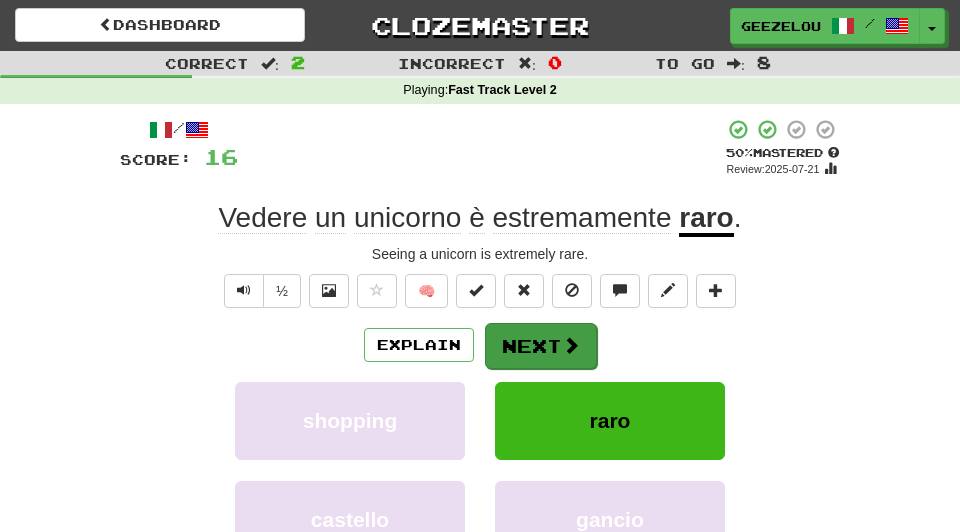 click on "Next" at bounding box center [541, 346] 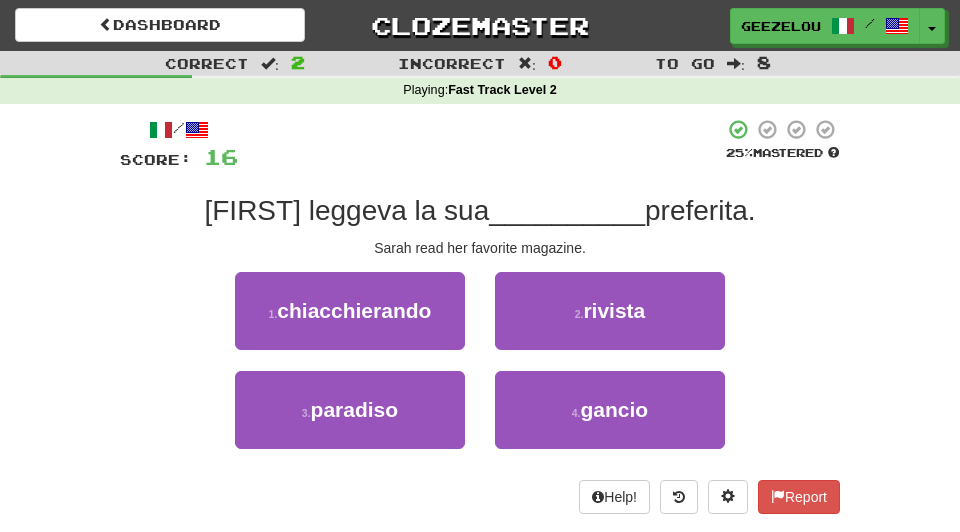 click on "1 .  chiacchierando 2 .  rivista" at bounding box center (480, 321) 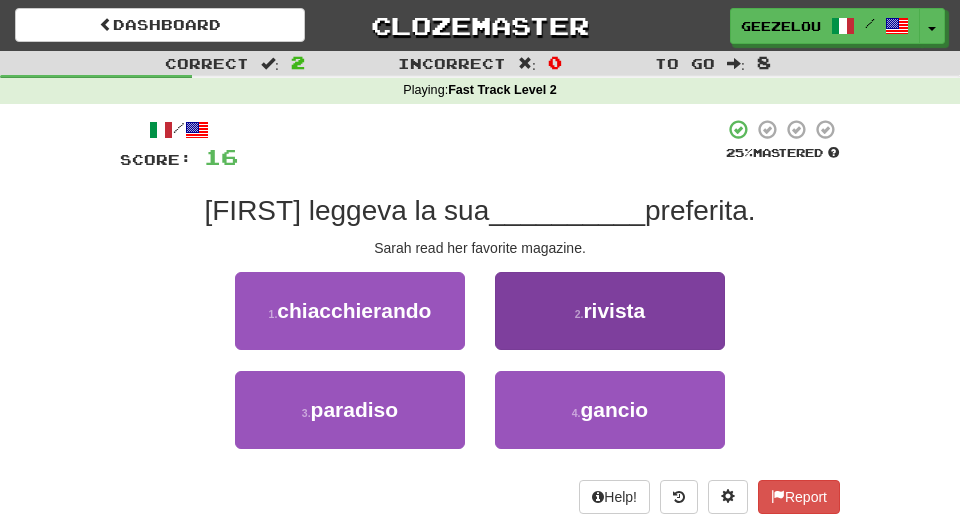 click on "rivista" at bounding box center [614, 310] 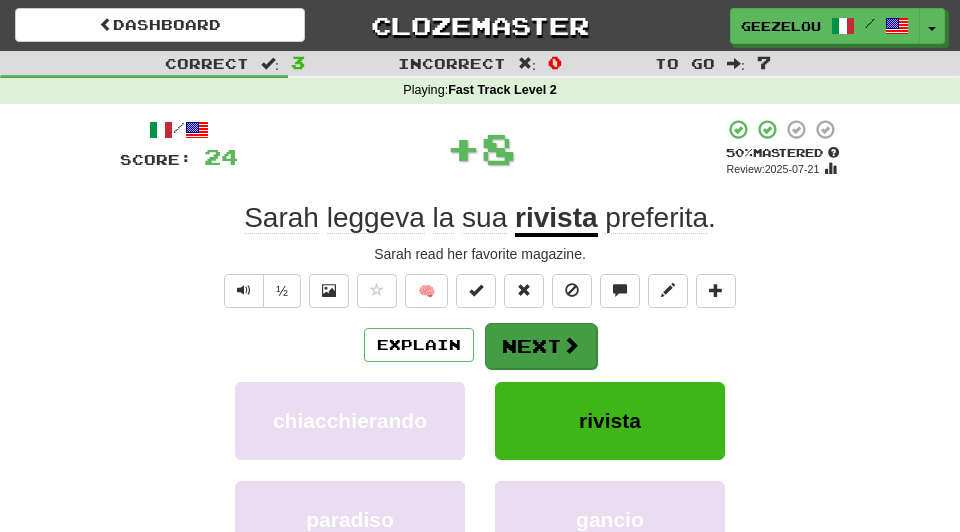 click on "Next" at bounding box center [541, 346] 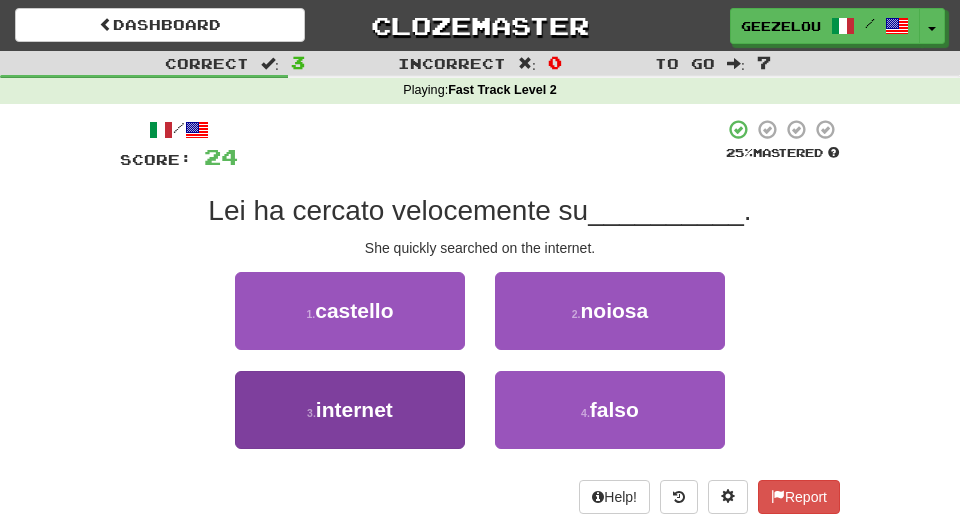click on "3 .  internet" at bounding box center [350, 410] 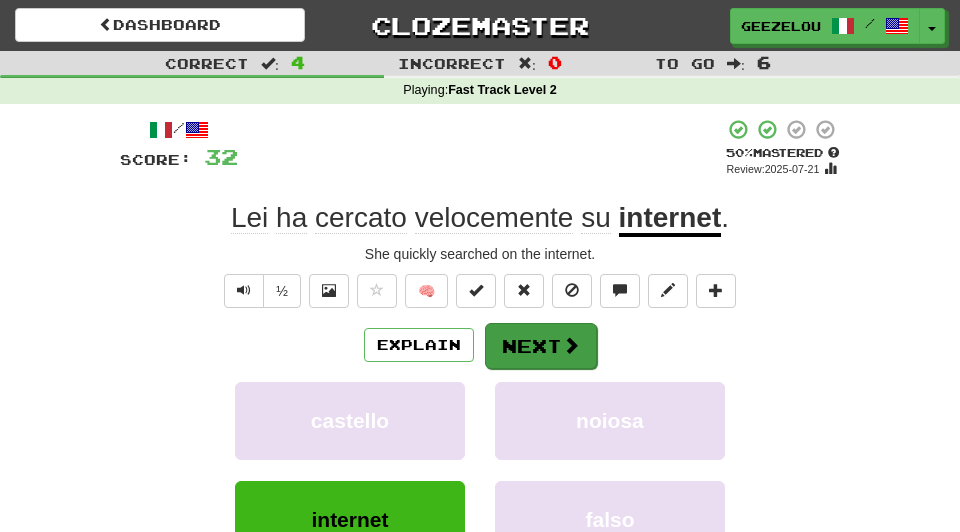 click on "Next" at bounding box center [541, 346] 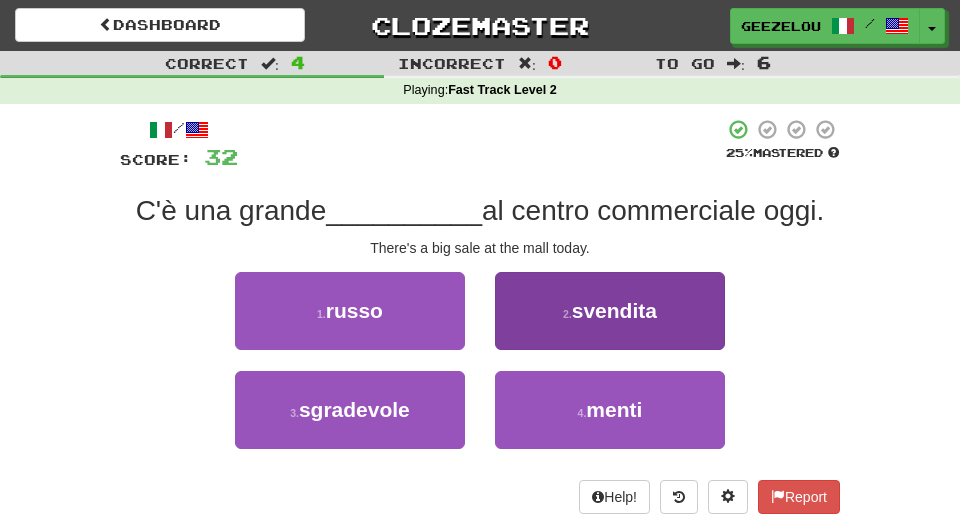click on "svendita" at bounding box center [614, 310] 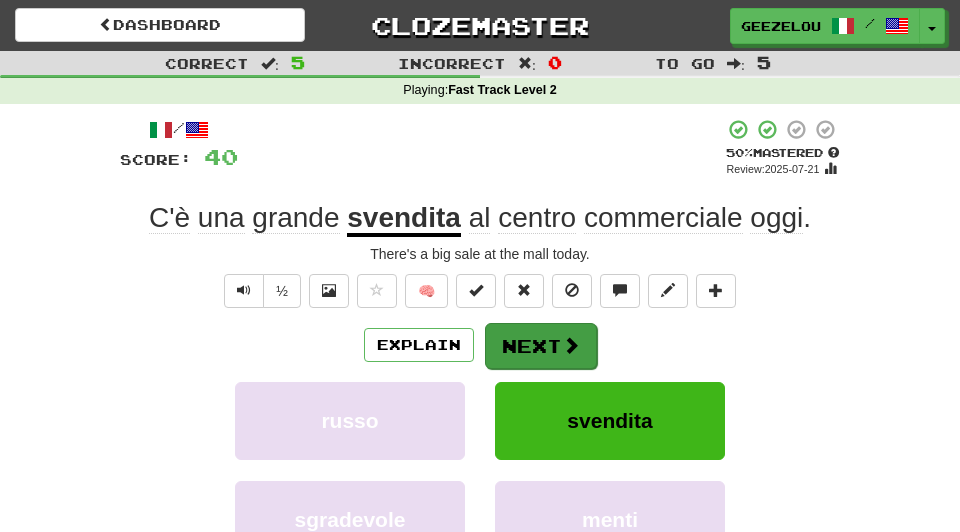 click on "Next" at bounding box center [541, 346] 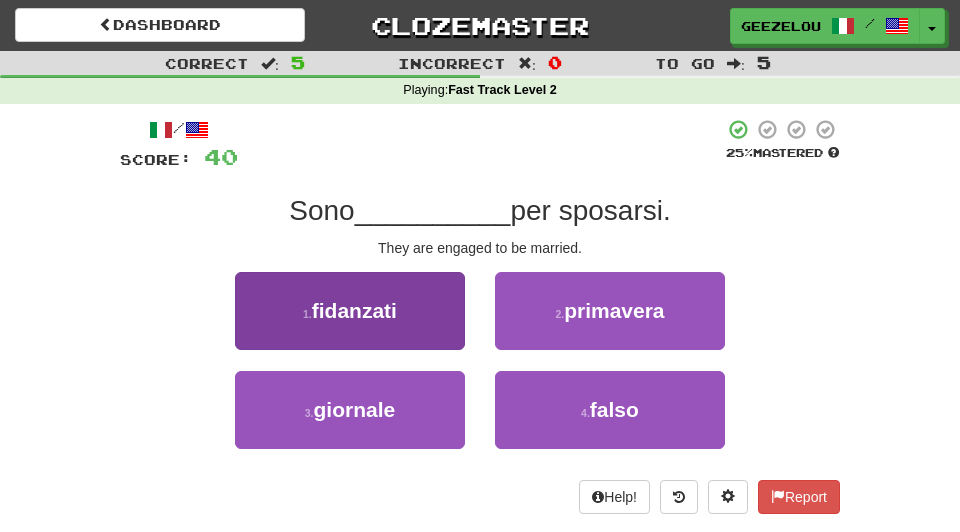 click on "fidanzati" at bounding box center (354, 310) 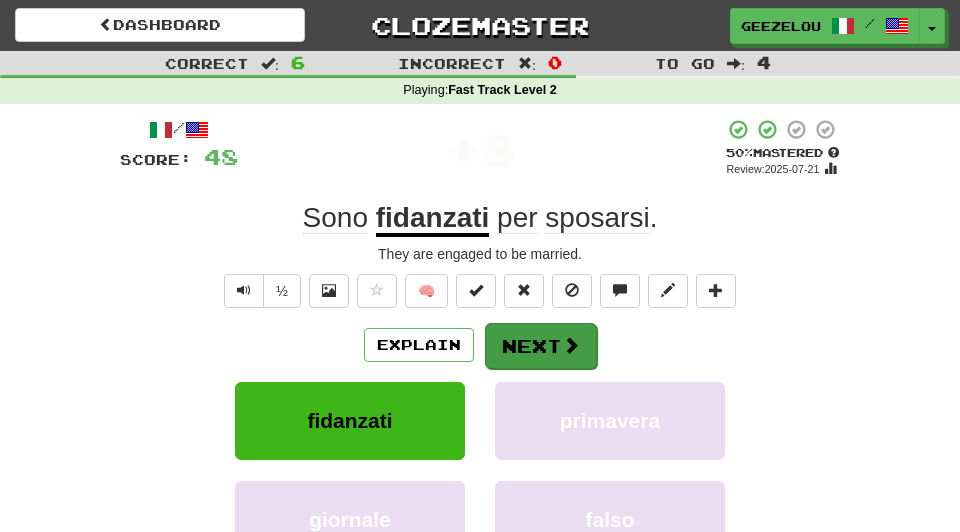 click on "Next" at bounding box center [541, 346] 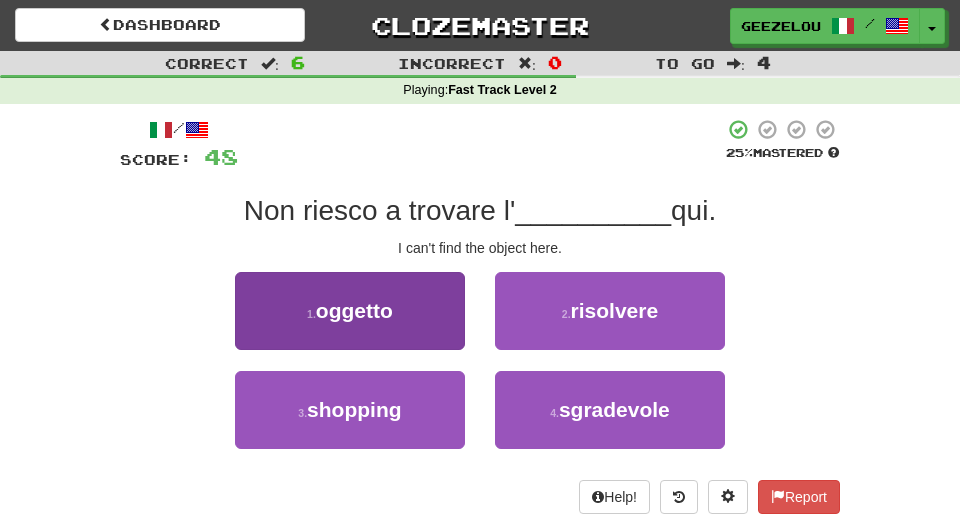 click on "1 .  oggetto" at bounding box center (350, 311) 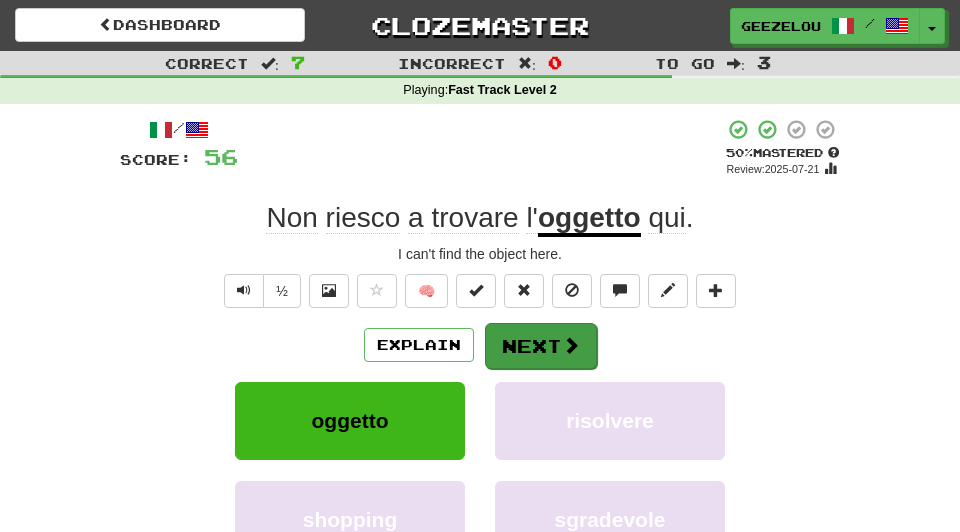 click on "Next" at bounding box center [541, 346] 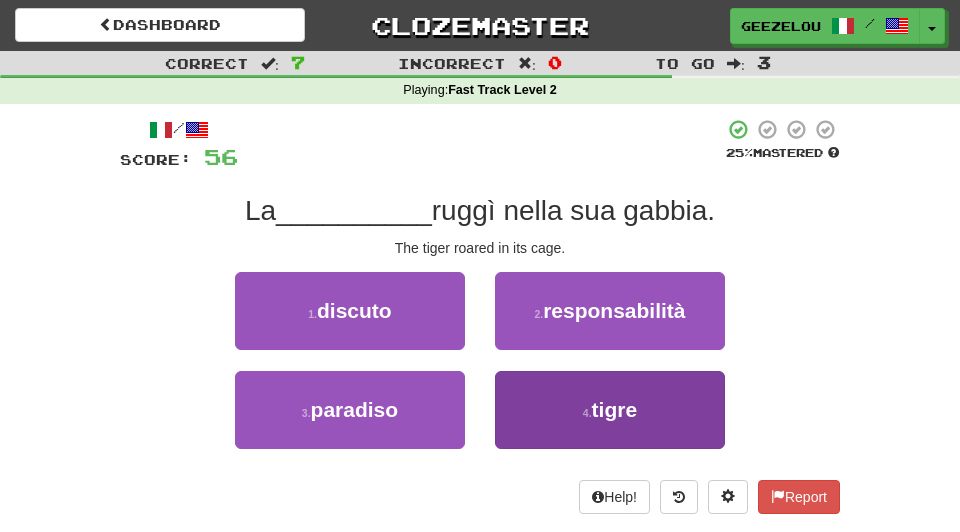click on "4 .  tigre" at bounding box center (610, 410) 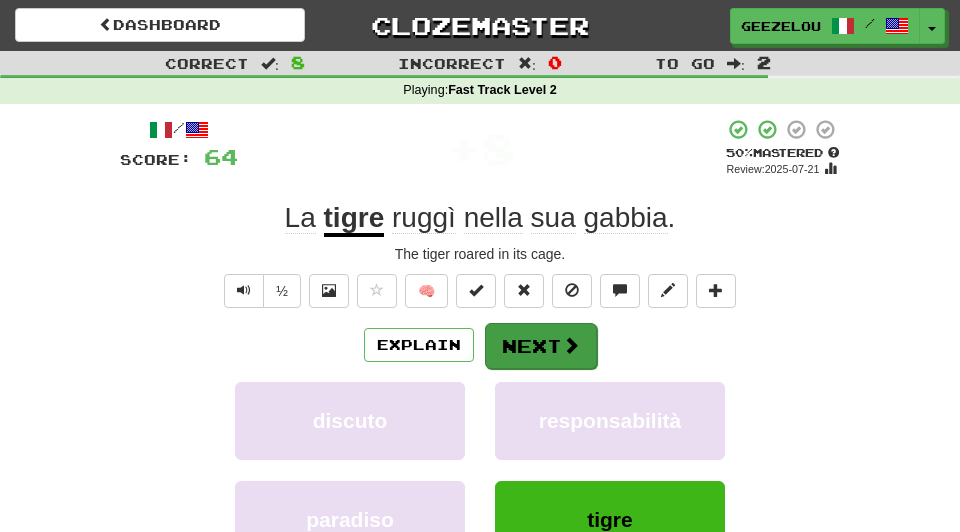 click on "Next" at bounding box center [541, 346] 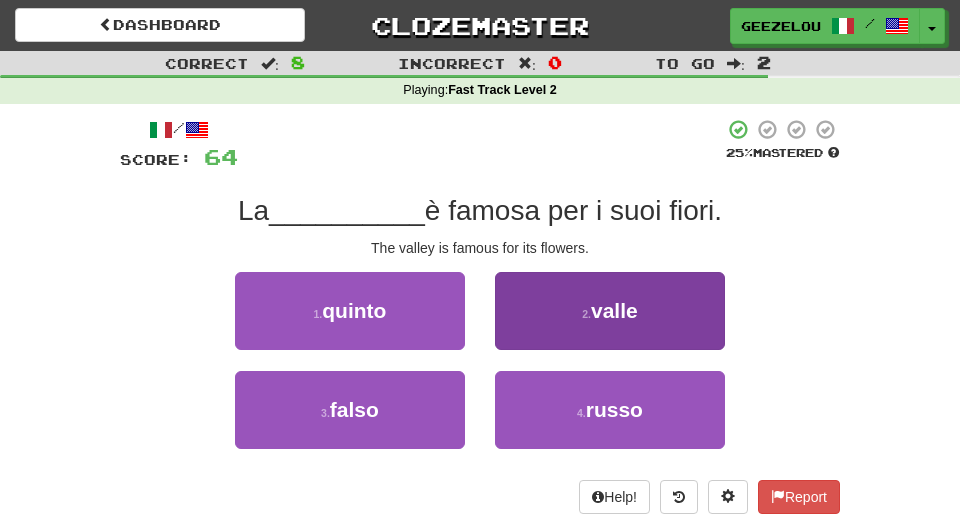 click on "valle" at bounding box center (614, 310) 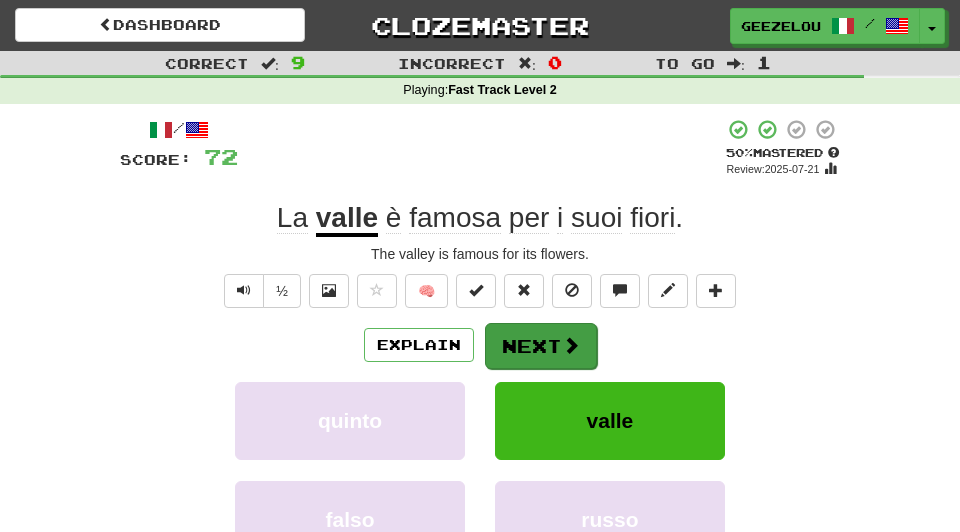 click on "Next" at bounding box center [541, 346] 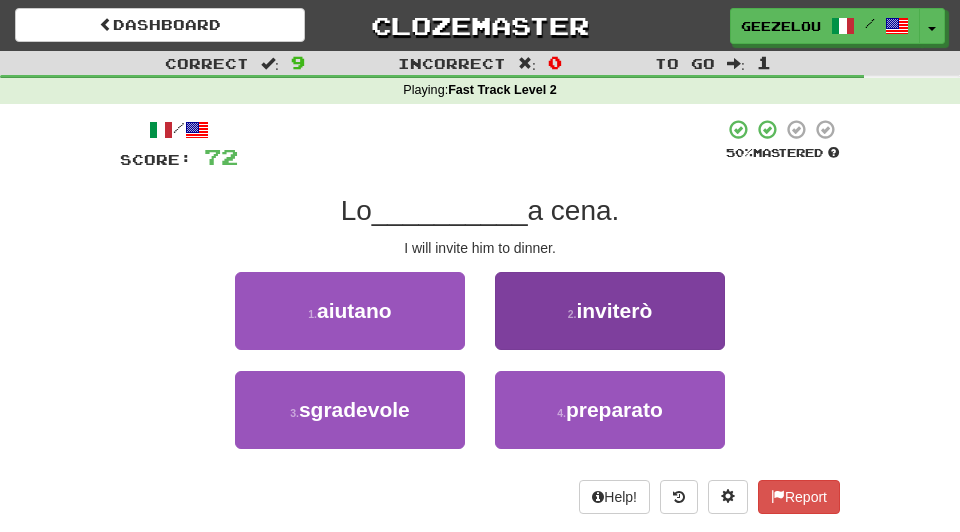 click on "inviterò" at bounding box center (614, 310) 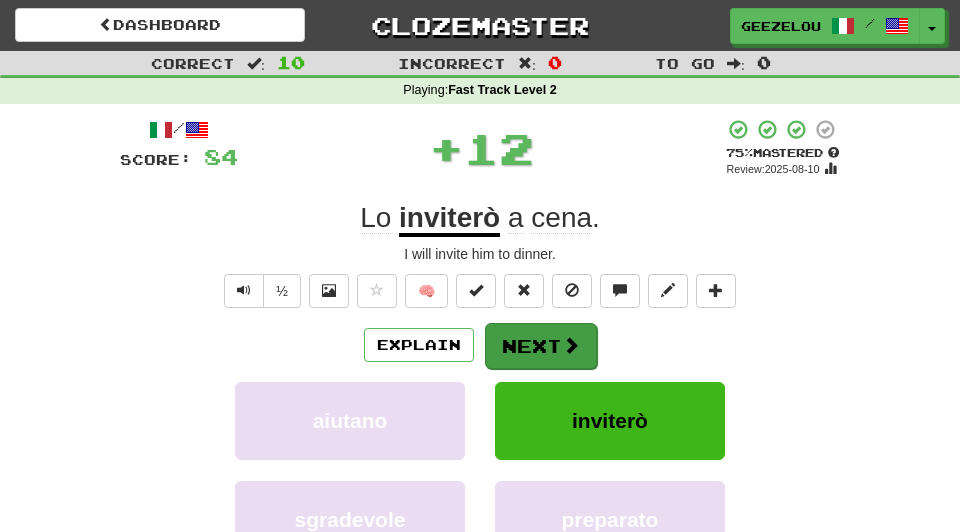 click on "Next" at bounding box center (541, 346) 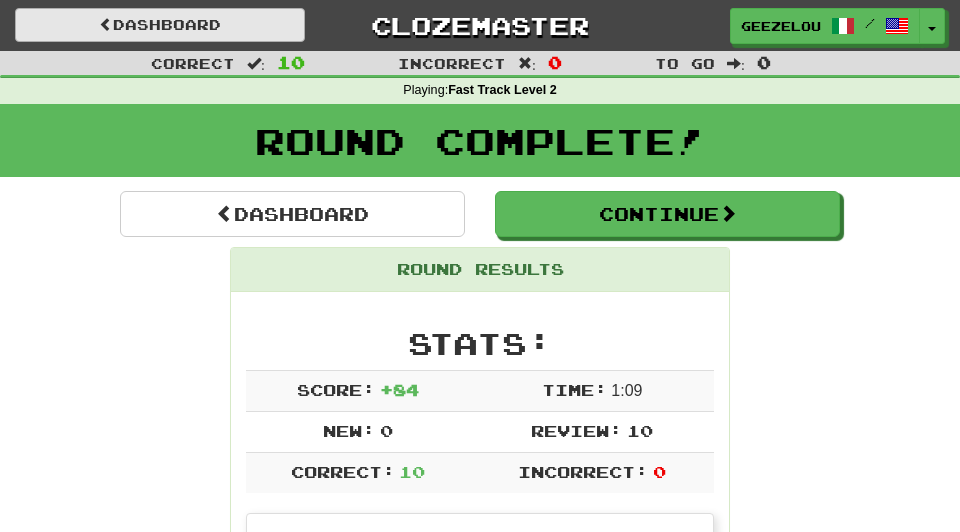 click on "Dashboard" at bounding box center (160, 25) 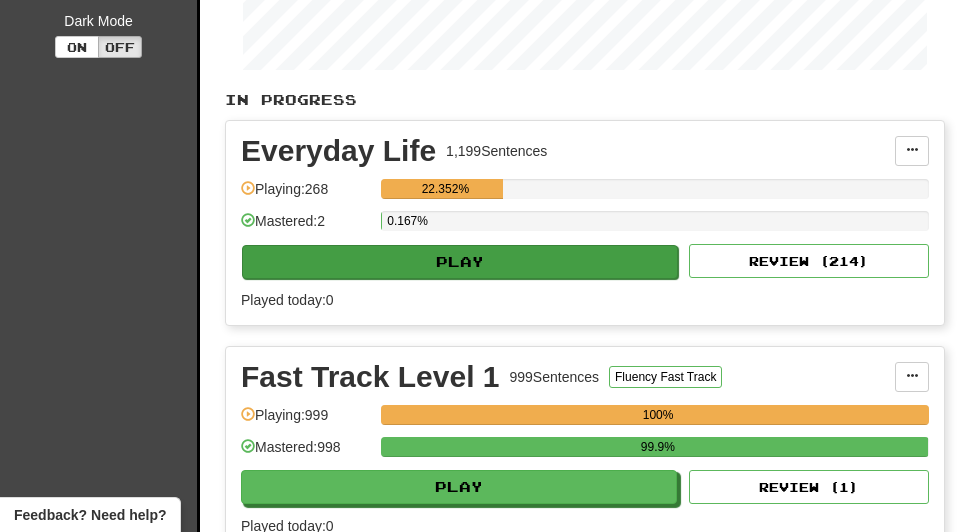 scroll, scrollTop: 382, scrollLeft: 0, axis: vertical 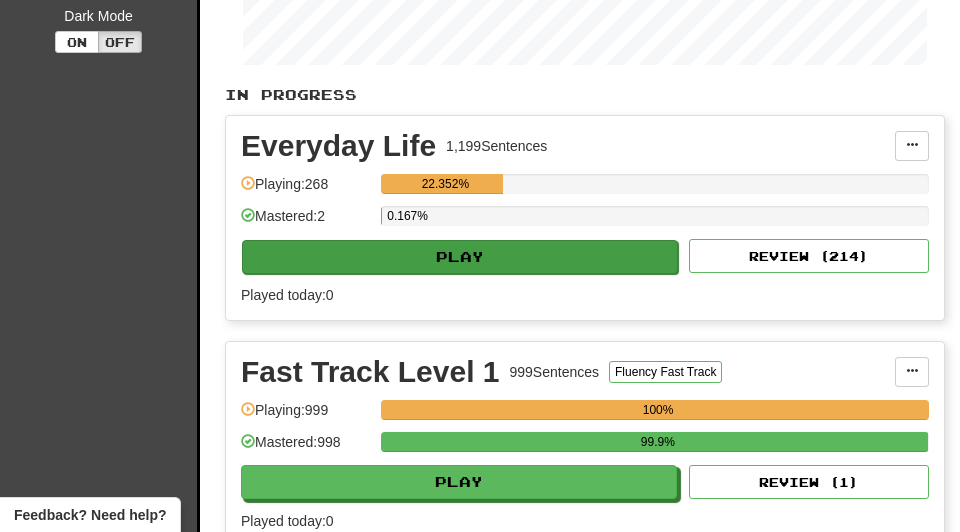 click on "Play" at bounding box center (460, 257) 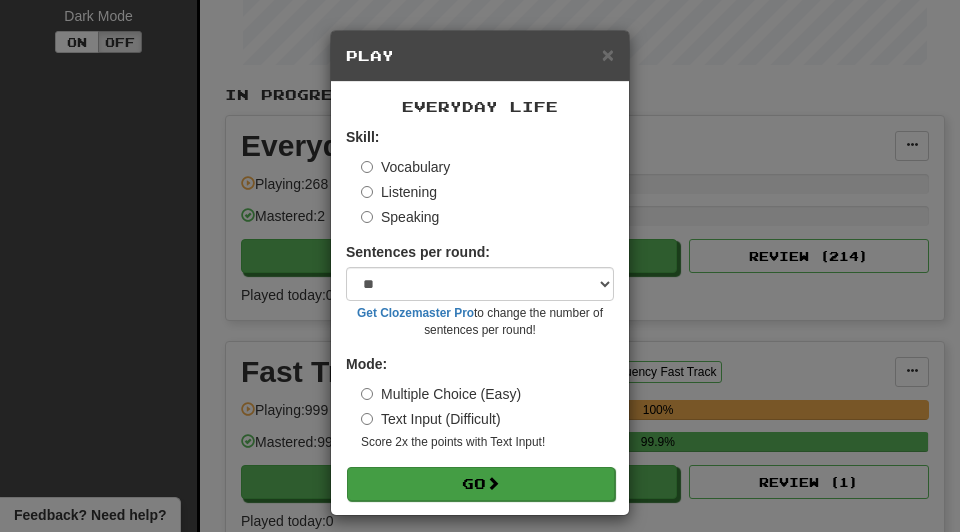 click on "Go" at bounding box center (481, 484) 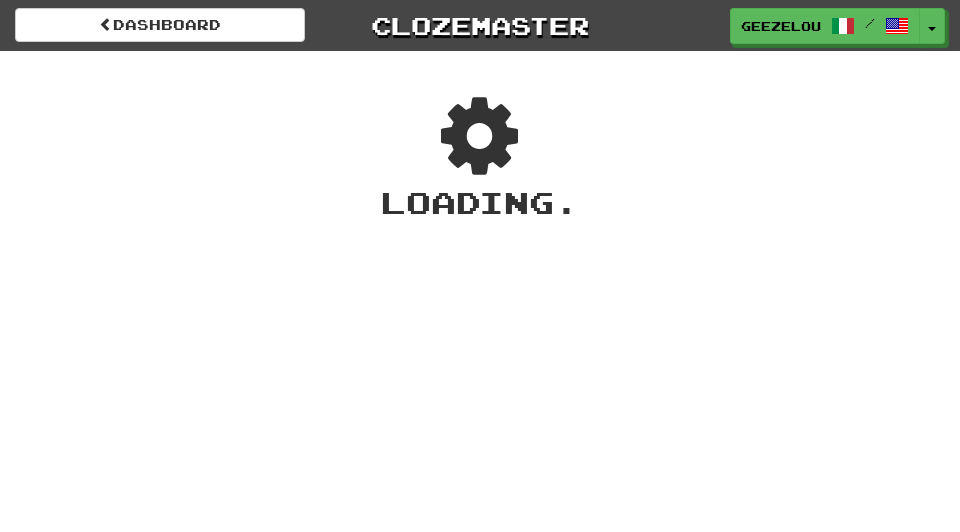 scroll, scrollTop: 0, scrollLeft: 0, axis: both 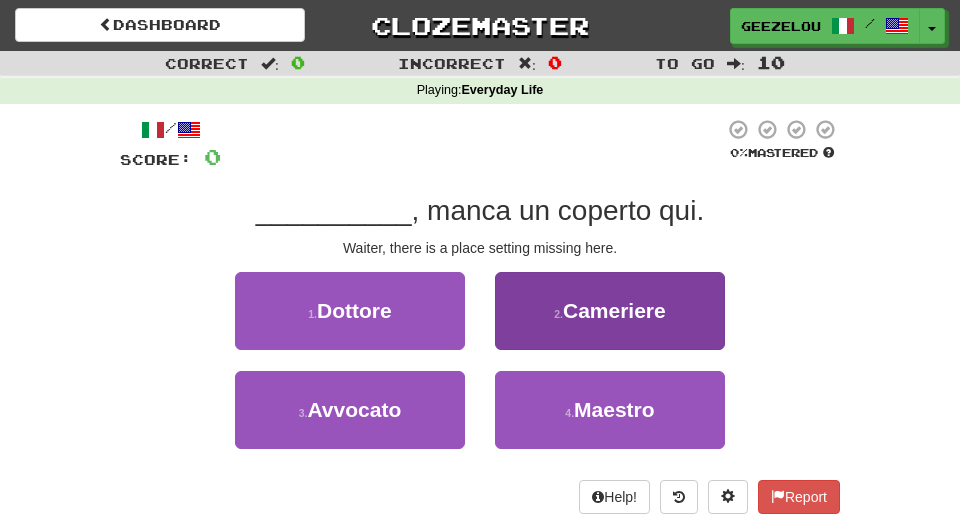 click on "Cameriere" at bounding box center [614, 310] 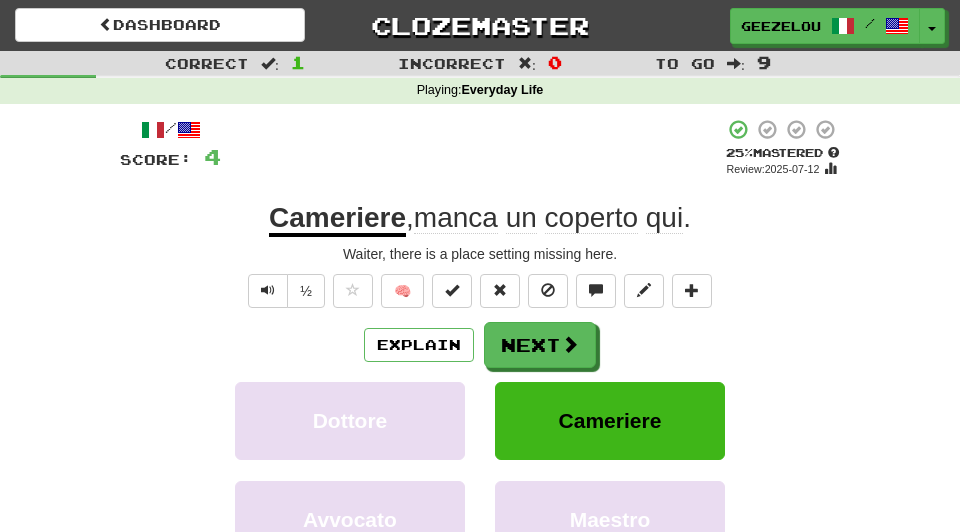 click on "Cameriere" at bounding box center [610, 420] 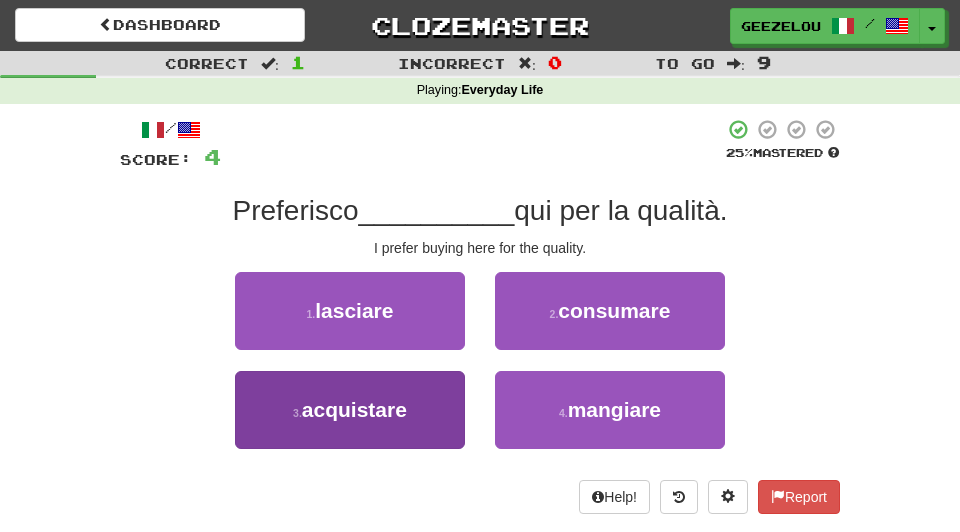 click on "acquistare" at bounding box center (354, 409) 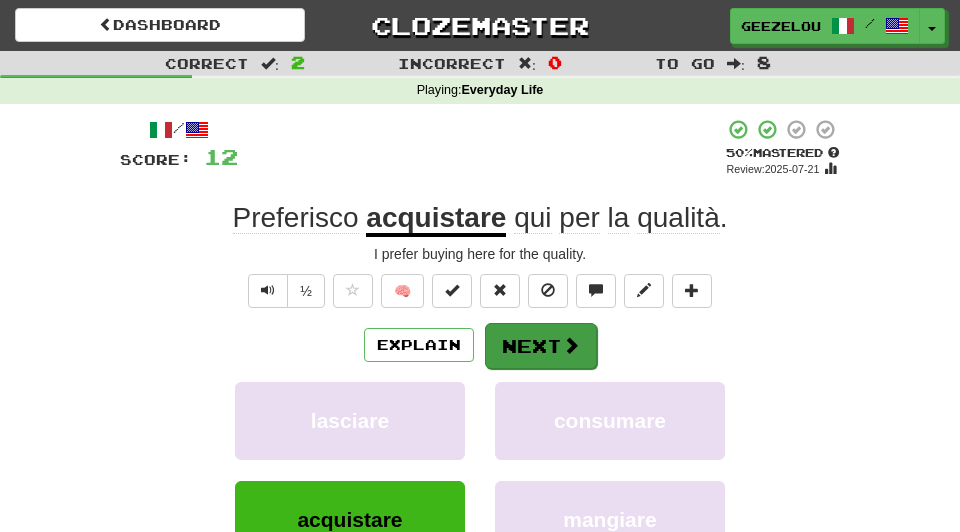 click on "Next" at bounding box center [541, 346] 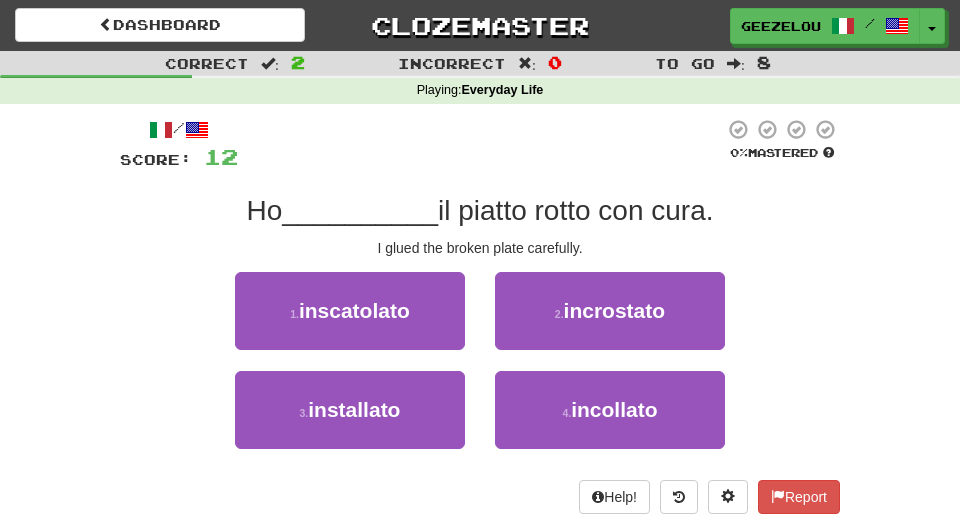 click on "1 .  inscatolato 2 .  incrostato" at bounding box center [480, 321] 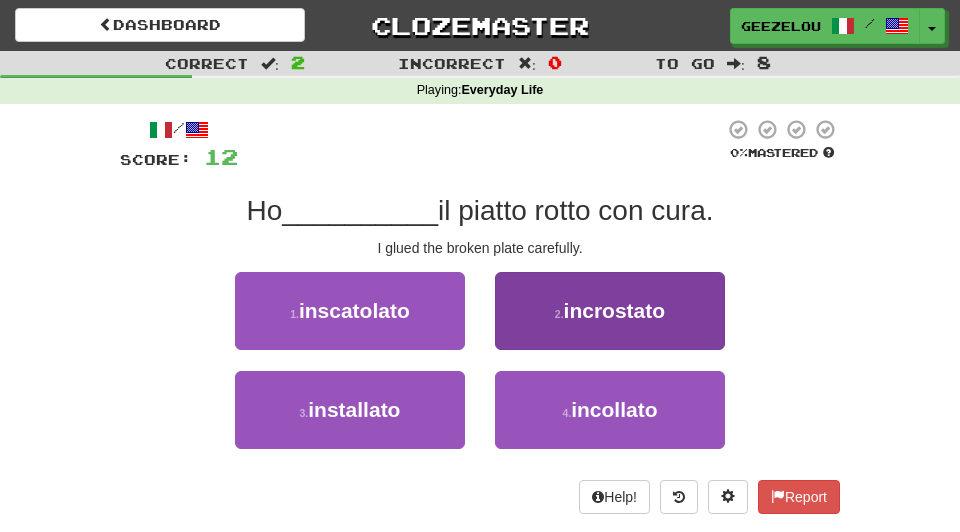 click on "incrostato" at bounding box center (615, 310) 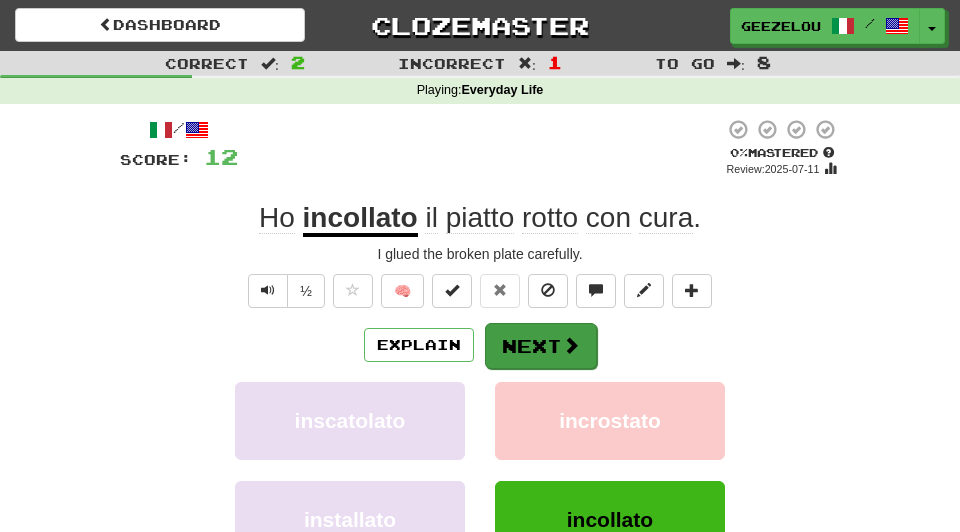click on "Next" at bounding box center [541, 346] 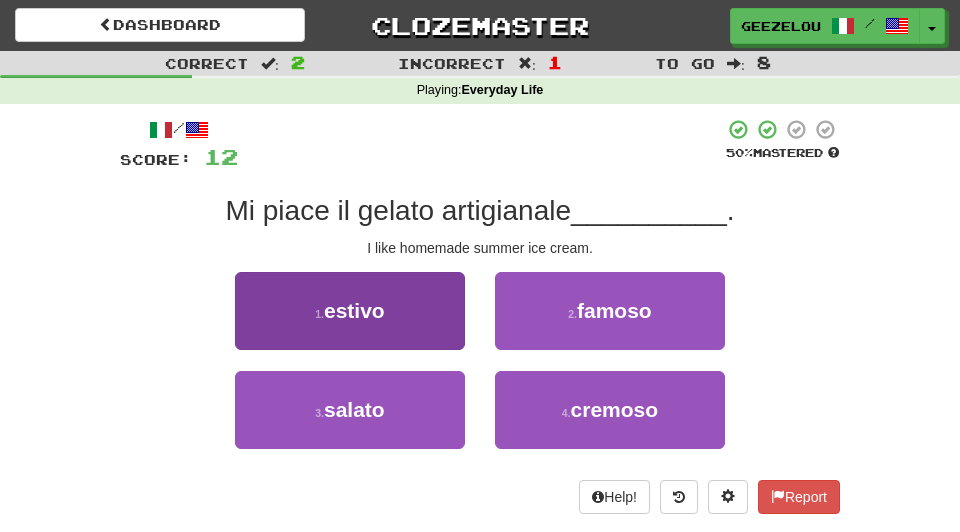 click on "1 .  estivo" at bounding box center (350, 311) 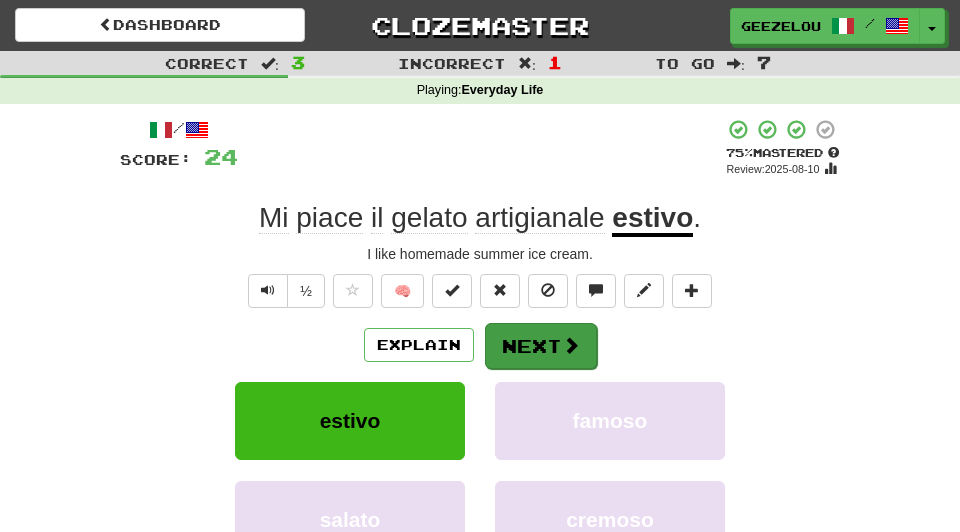 click on "Next" at bounding box center (541, 346) 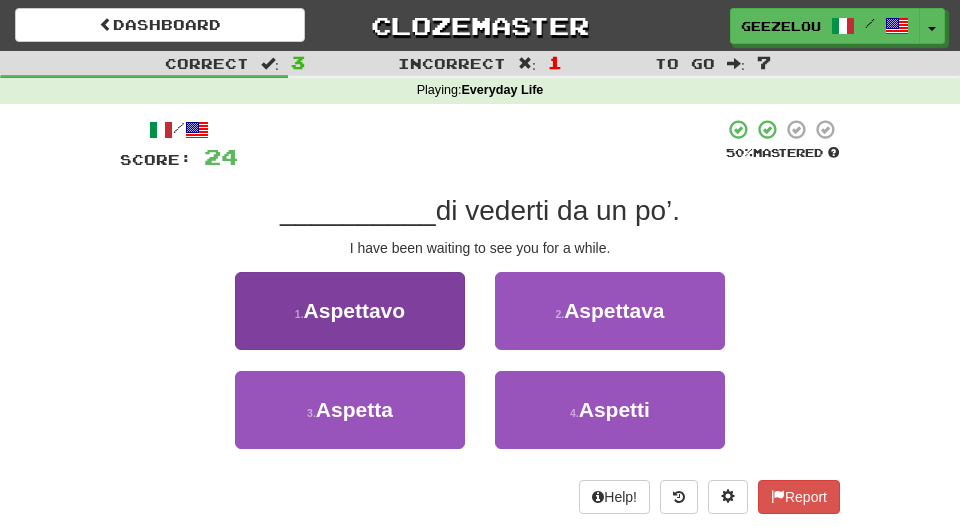 click on "Aspettavo" at bounding box center [355, 310] 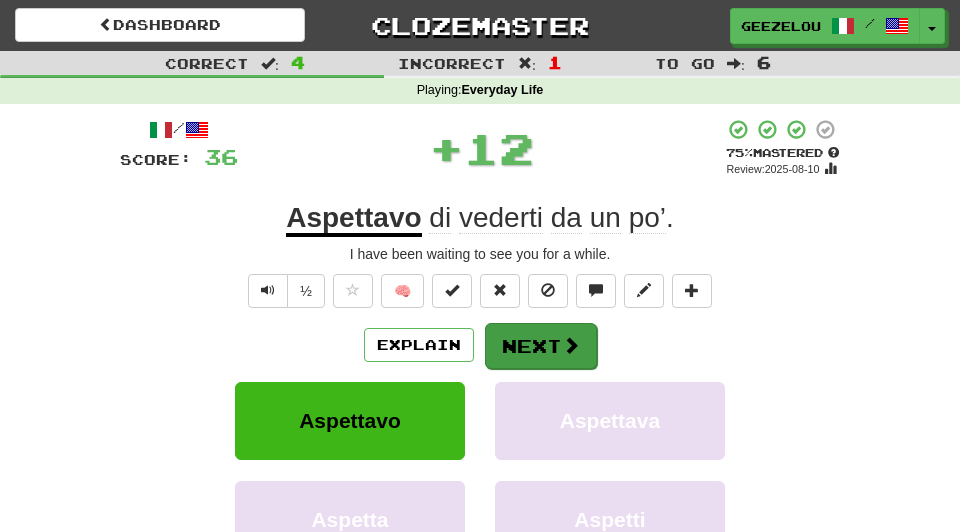 click on "Next" at bounding box center [541, 346] 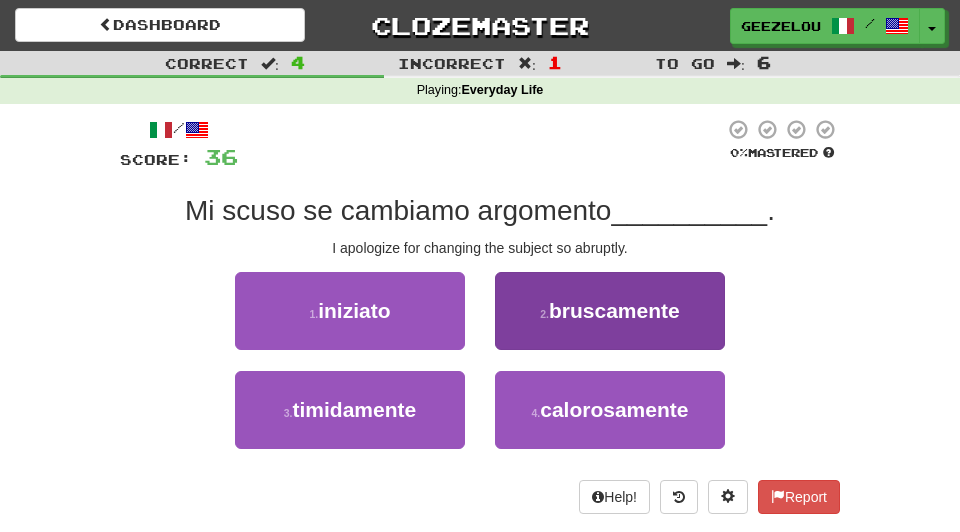 click on "bruscamente" at bounding box center [614, 310] 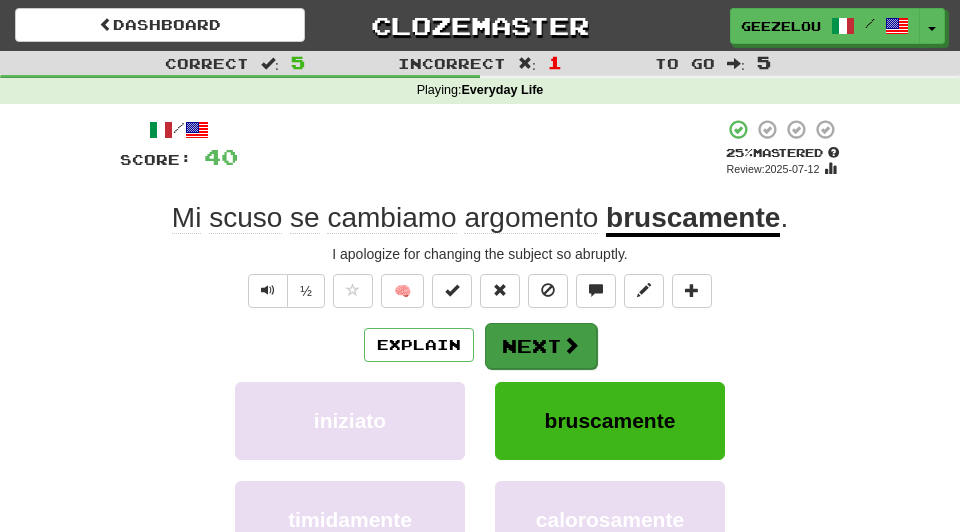 click on "Next" at bounding box center (541, 346) 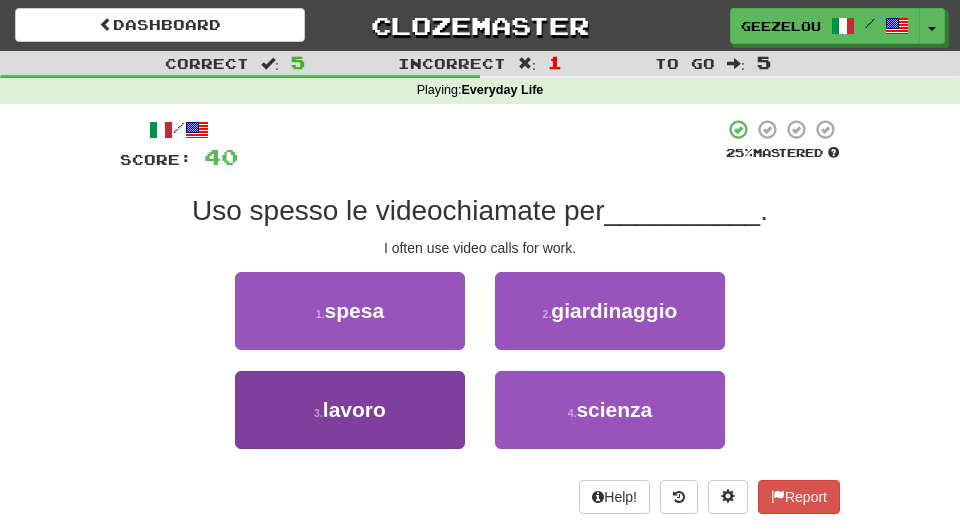 click on "3 .  lavoro" at bounding box center [350, 410] 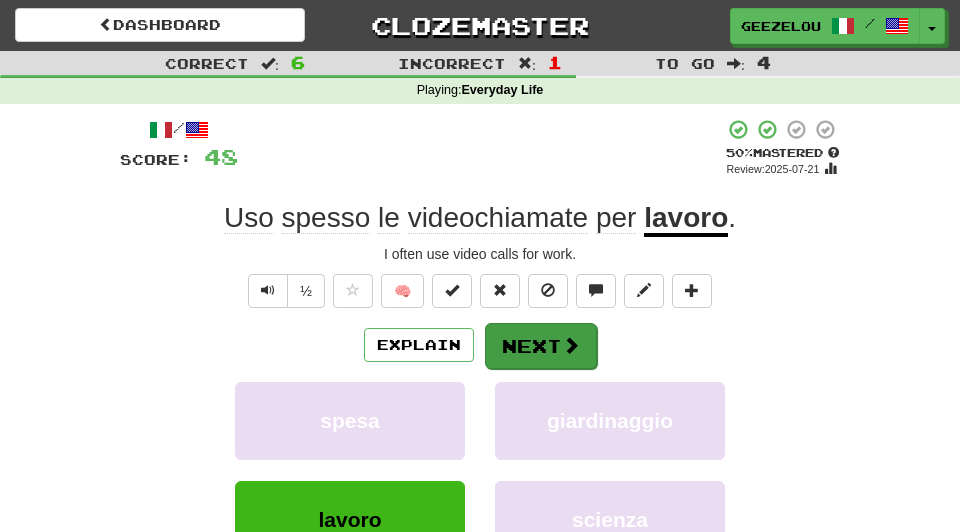 click on "Next" at bounding box center [541, 346] 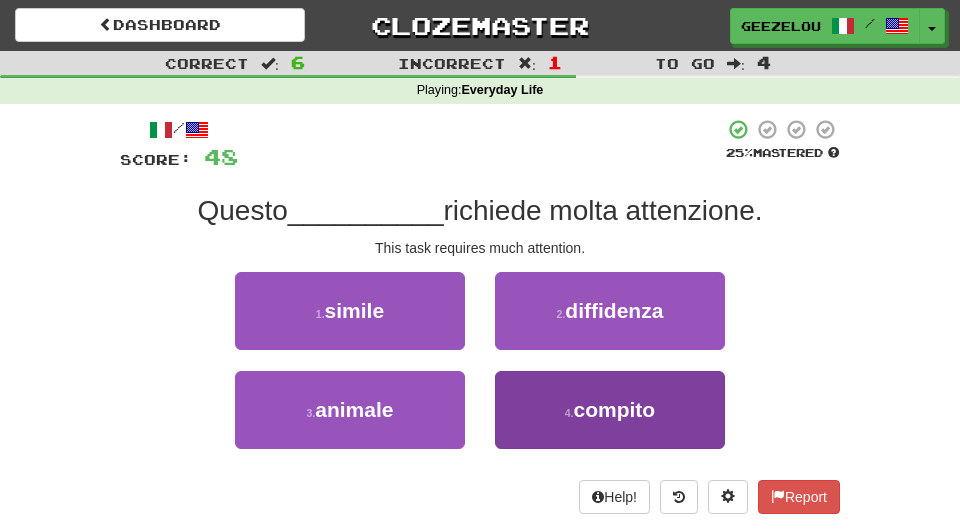 click on "4 .  compito" at bounding box center (610, 410) 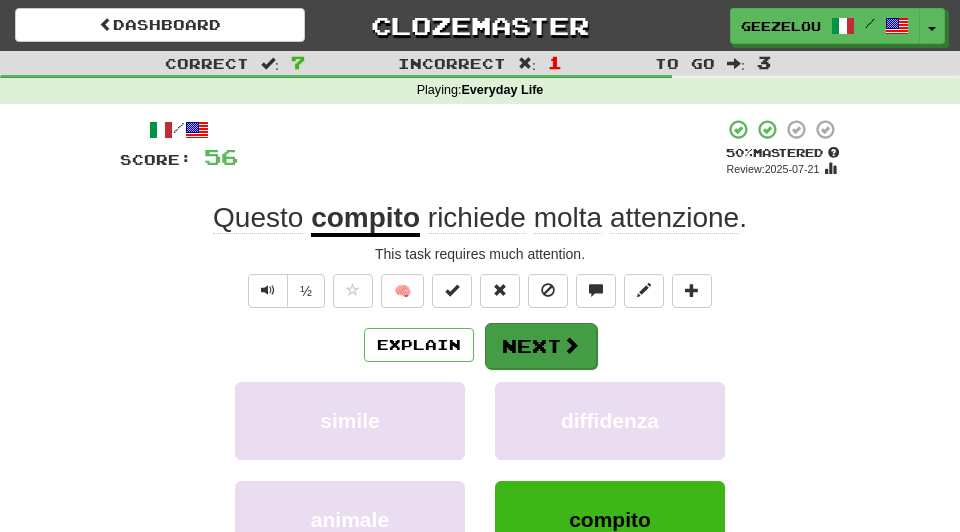 click on "Next" at bounding box center [541, 346] 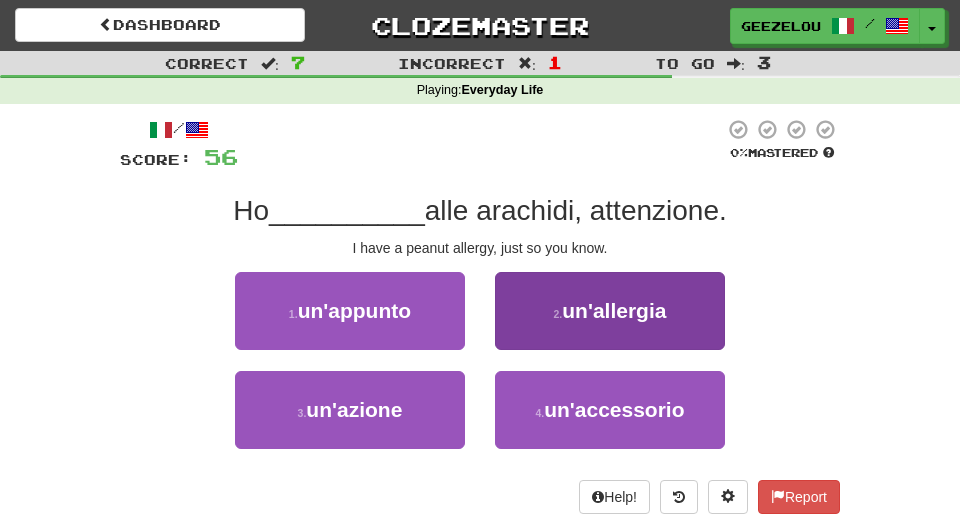 click on "2 .  un'allergia" at bounding box center (610, 311) 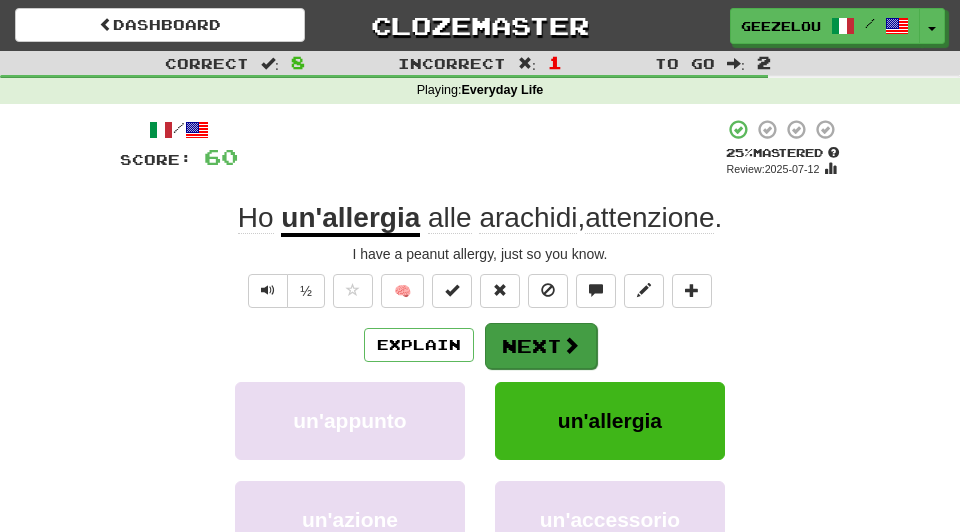 click on "Next" at bounding box center [541, 346] 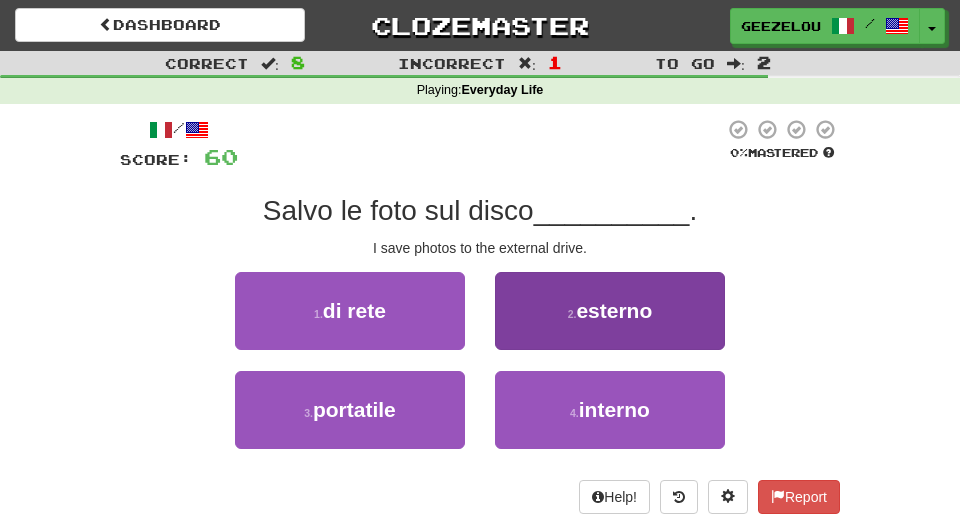 click on "2 .  esterno" at bounding box center (610, 311) 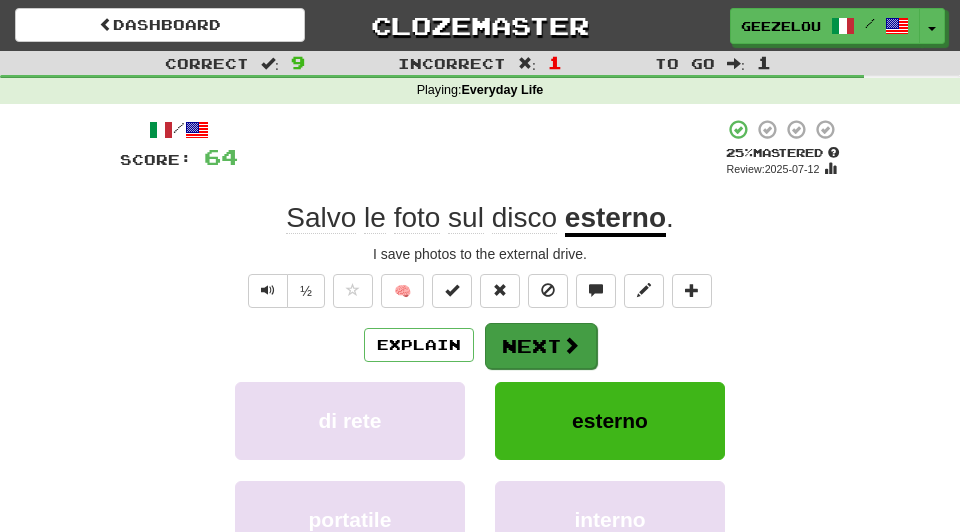 click on "Next" at bounding box center [541, 346] 